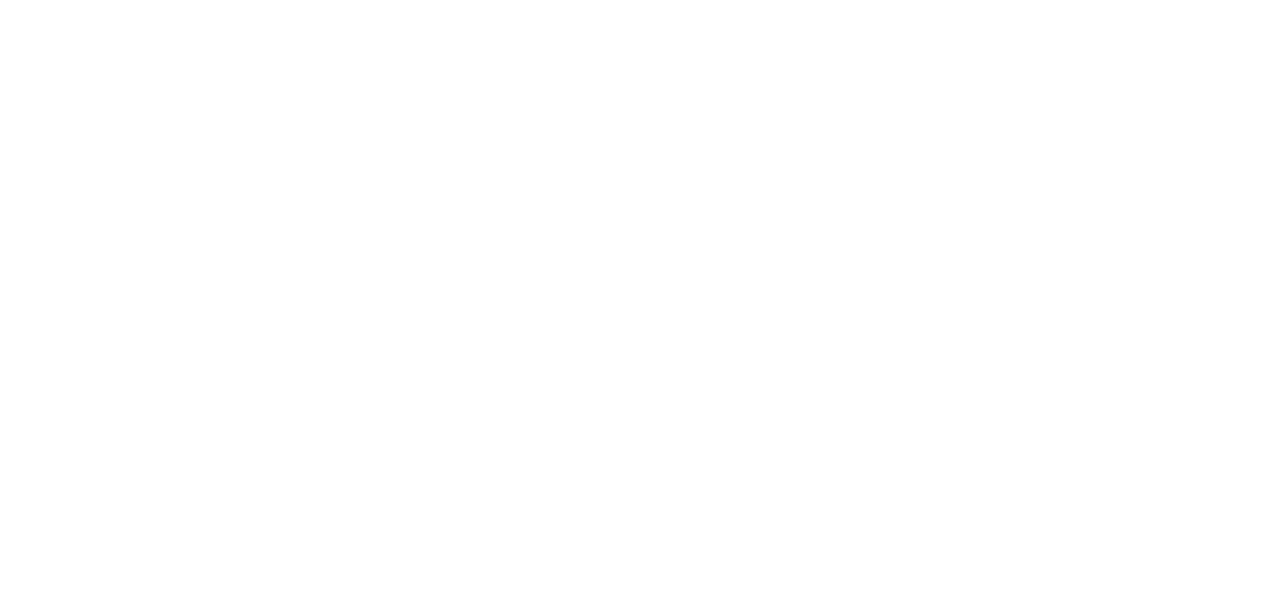 scroll, scrollTop: 0, scrollLeft: 0, axis: both 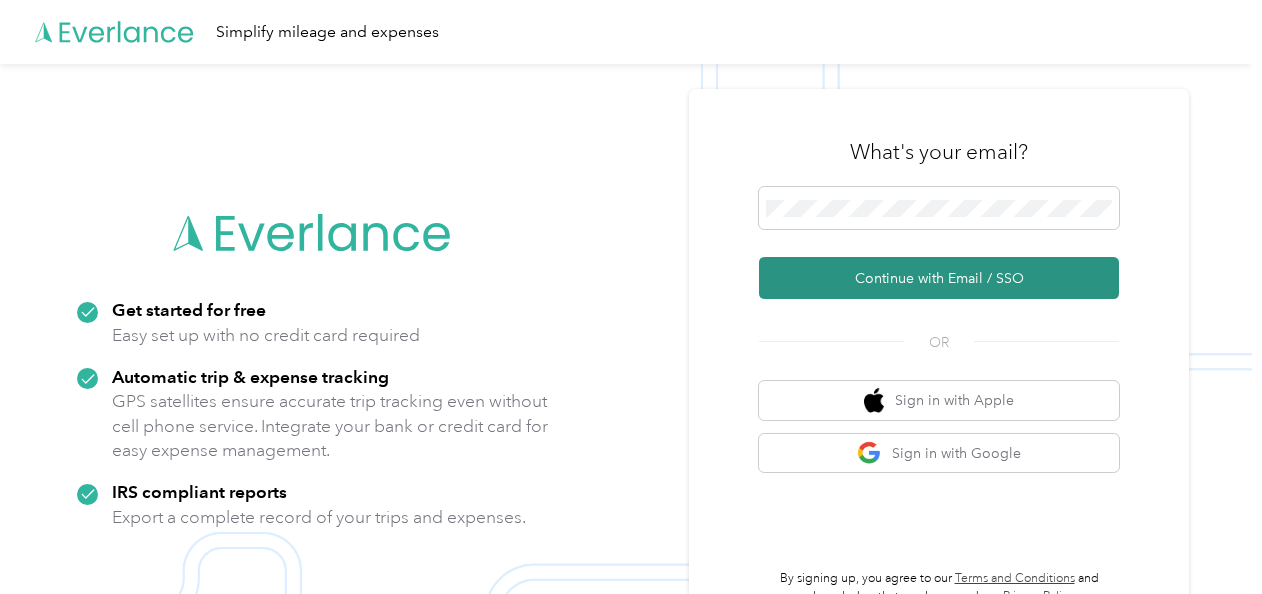 click on "Continue with Email / SSO" at bounding box center (939, 278) 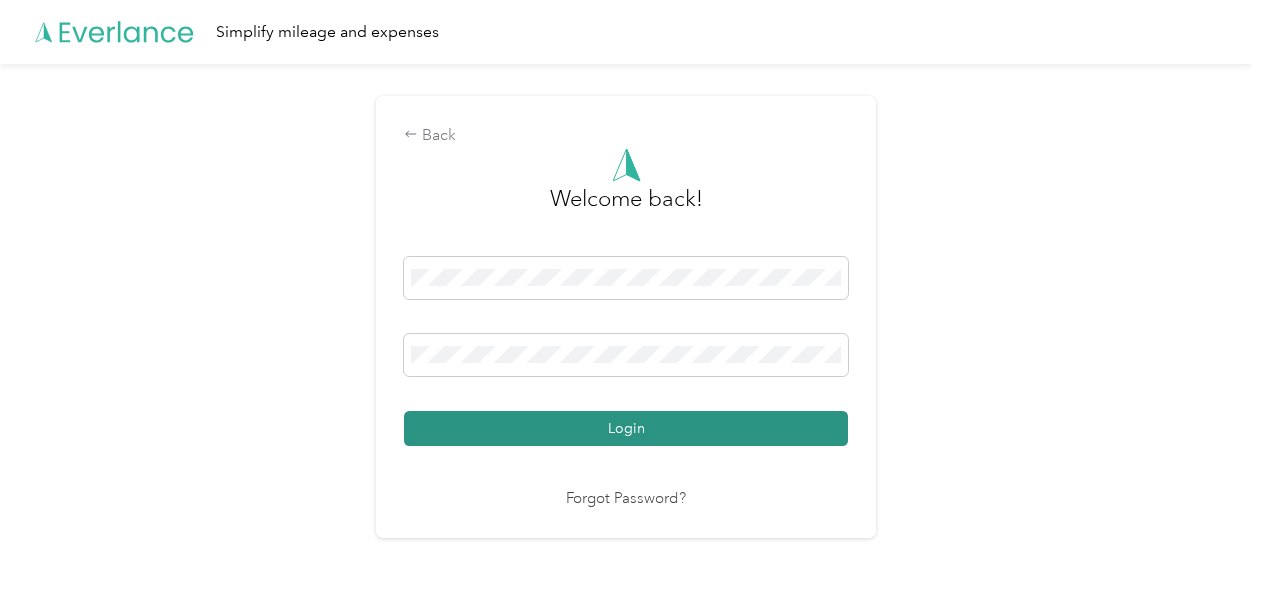 click on "Login" at bounding box center (626, 428) 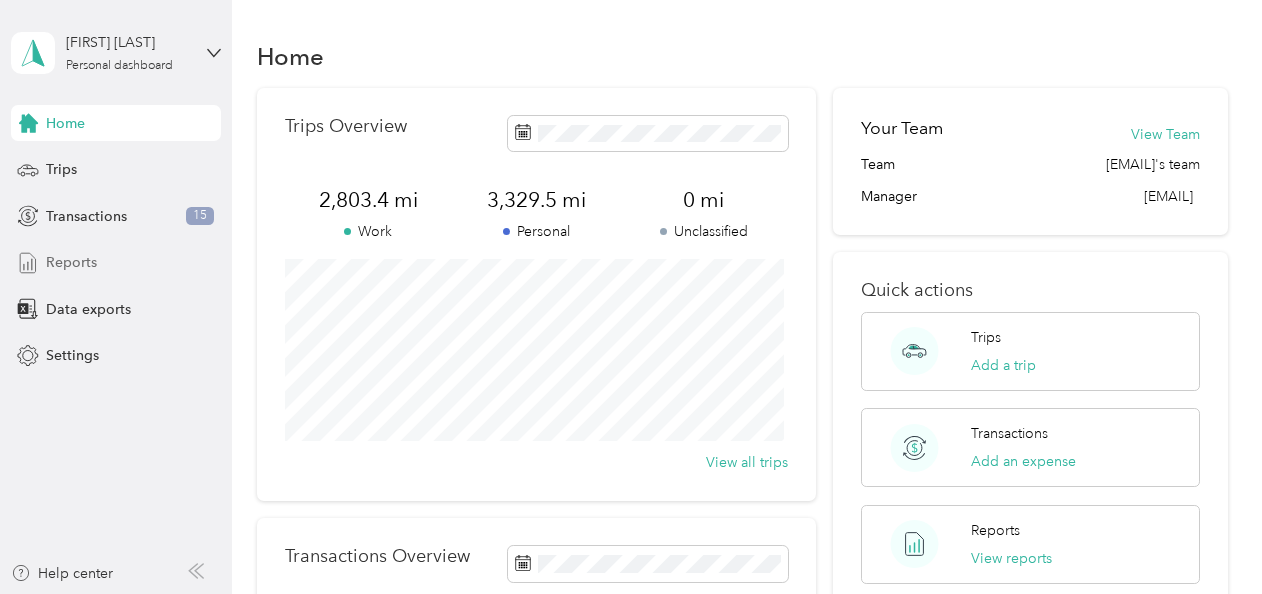 click on "Reports" at bounding box center (71, 262) 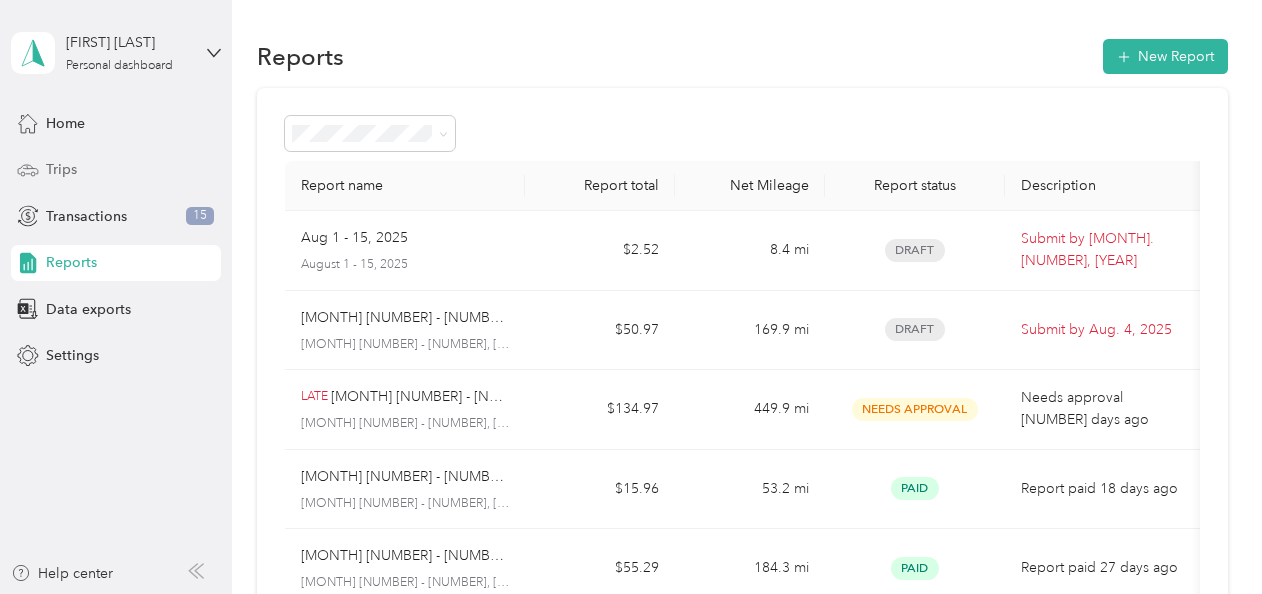 click on "Trips" at bounding box center (61, 169) 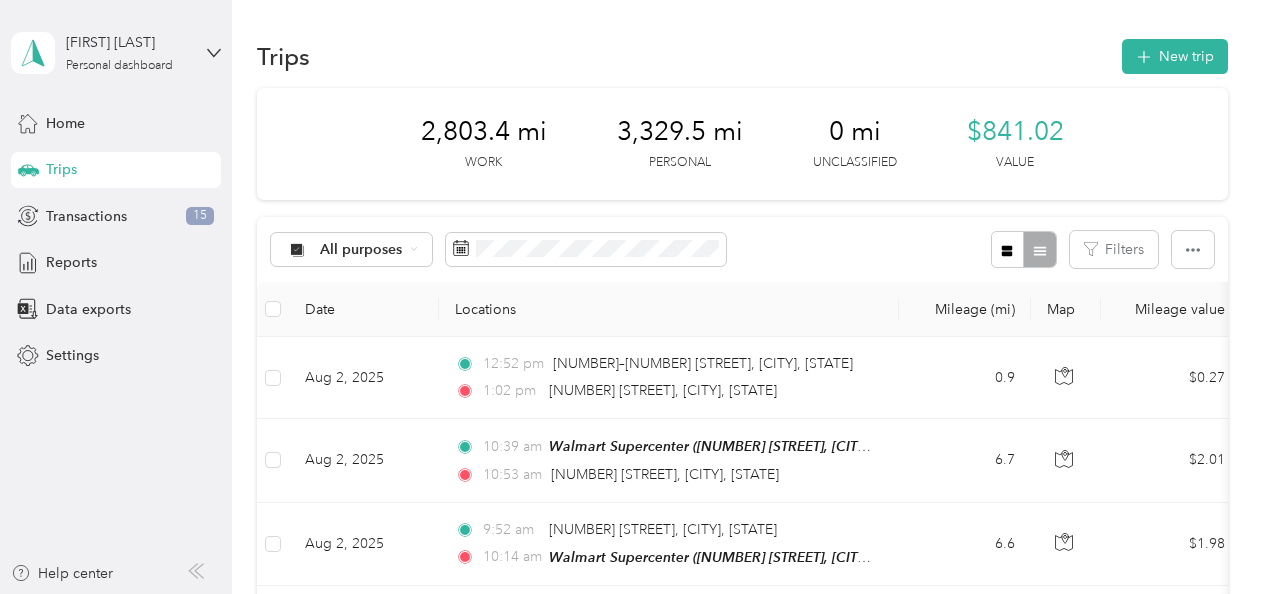 click 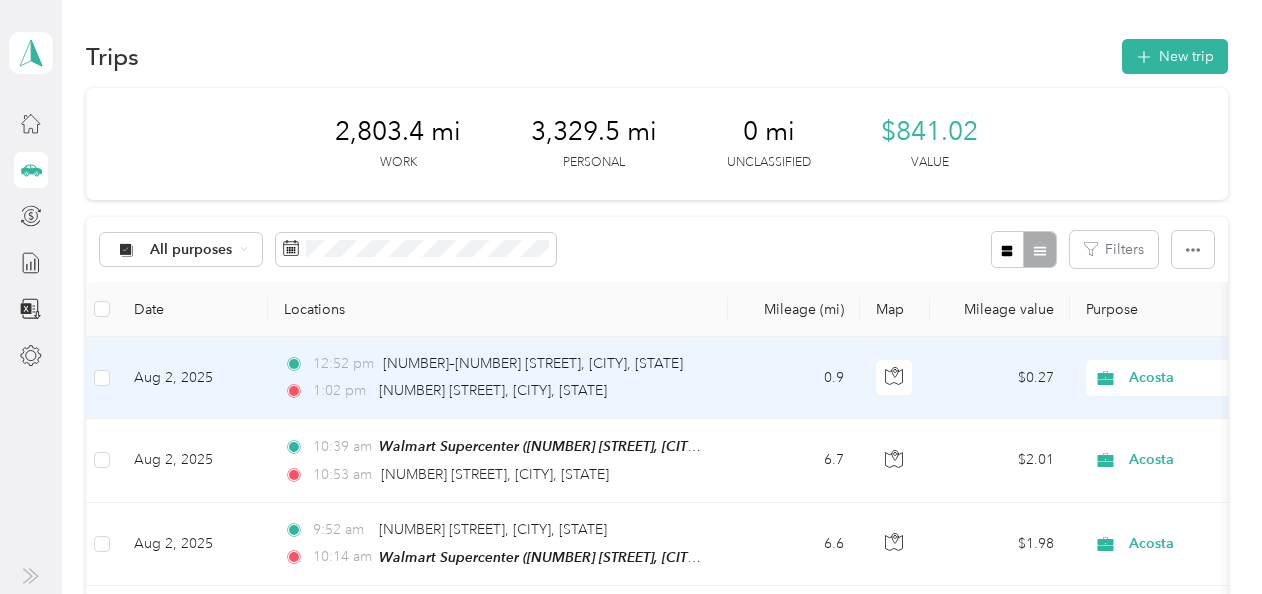 click on "Acosta" at bounding box center (1220, 378) 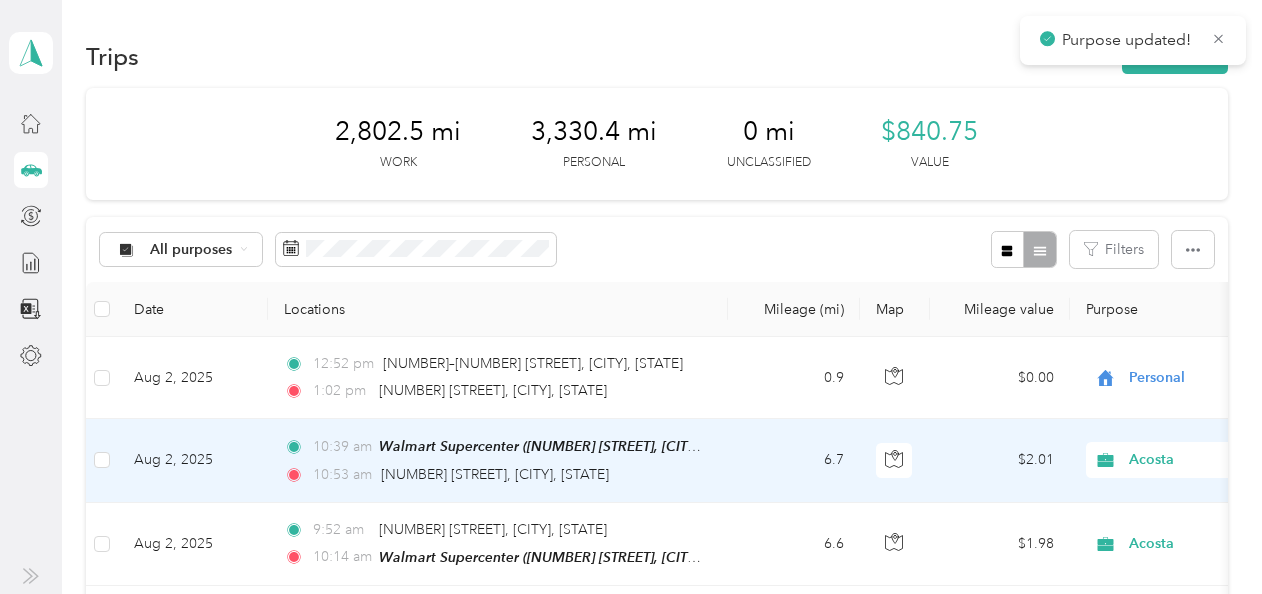 click on "Acosta" at bounding box center [1220, 460] 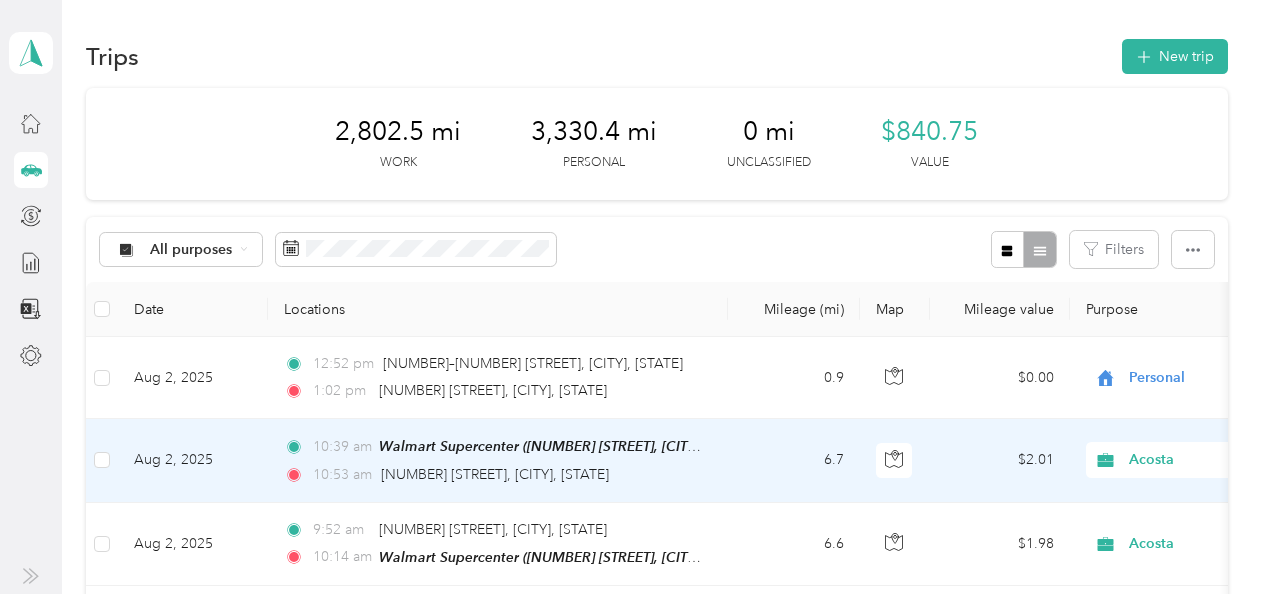 click on "Personal" at bounding box center [1156, 531] 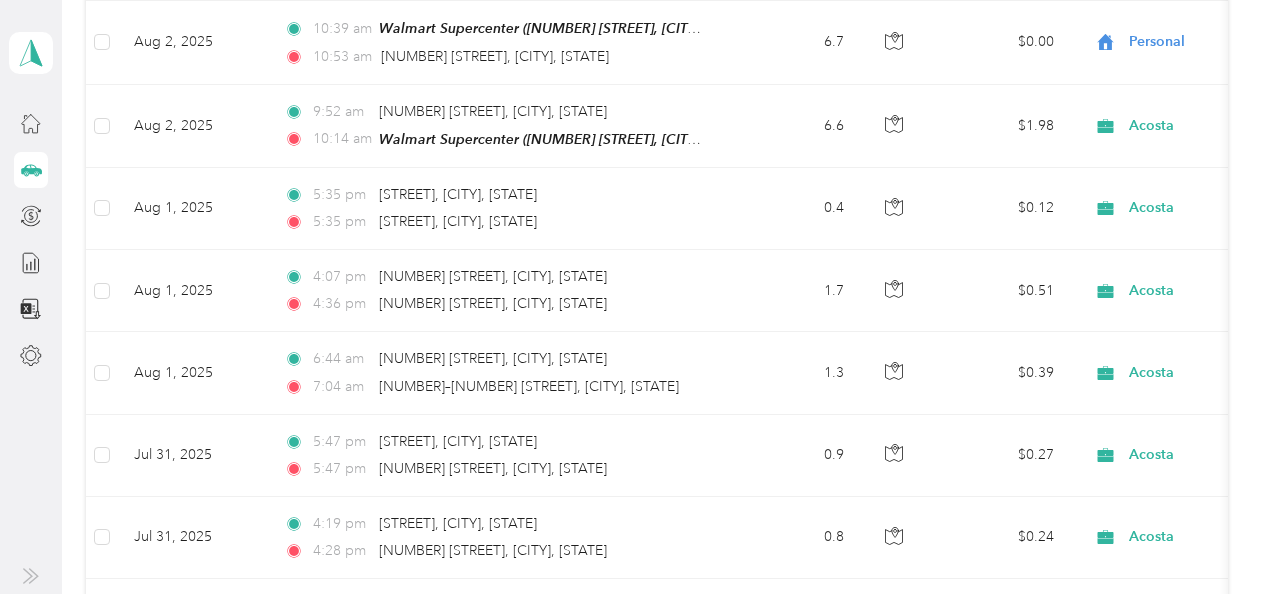 scroll, scrollTop: 432, scrollLeft: 0, axis: vertical 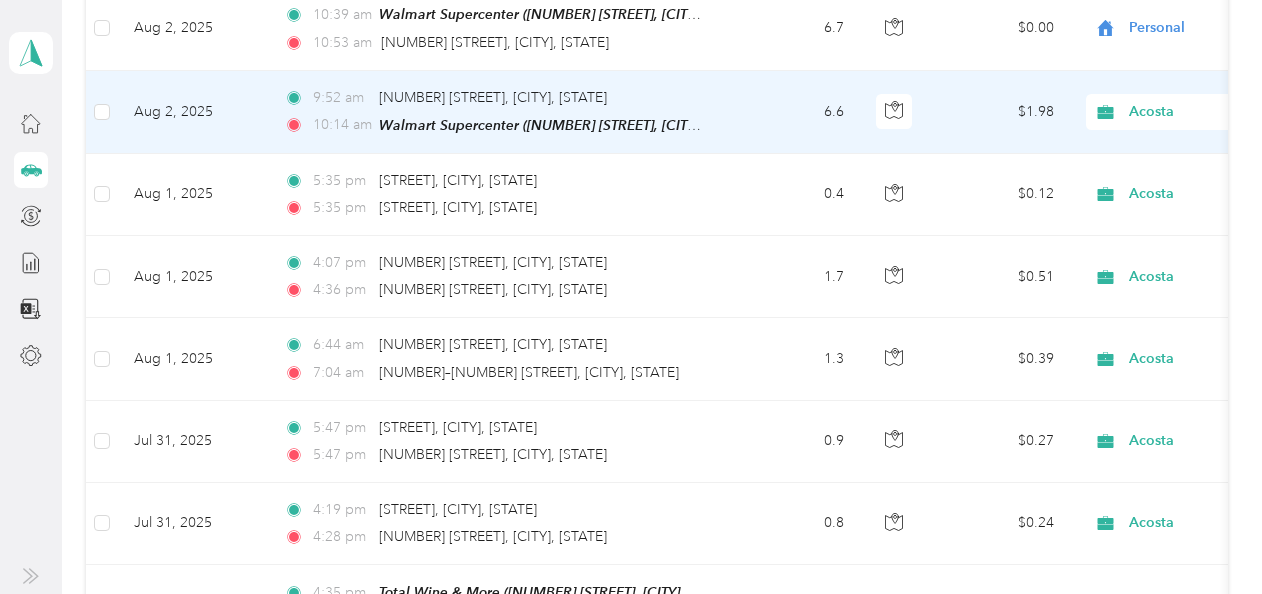 click on "Acosta" at bounding box center [1220, 112] 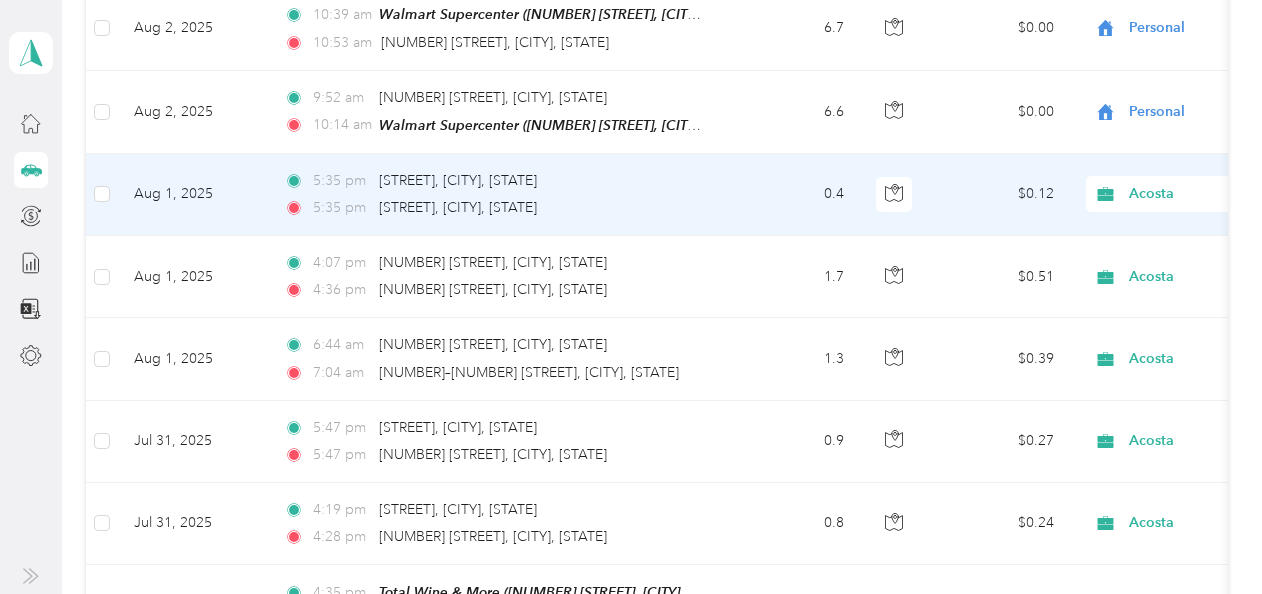 click on "Acosta" at bounding box center [1220, 194] 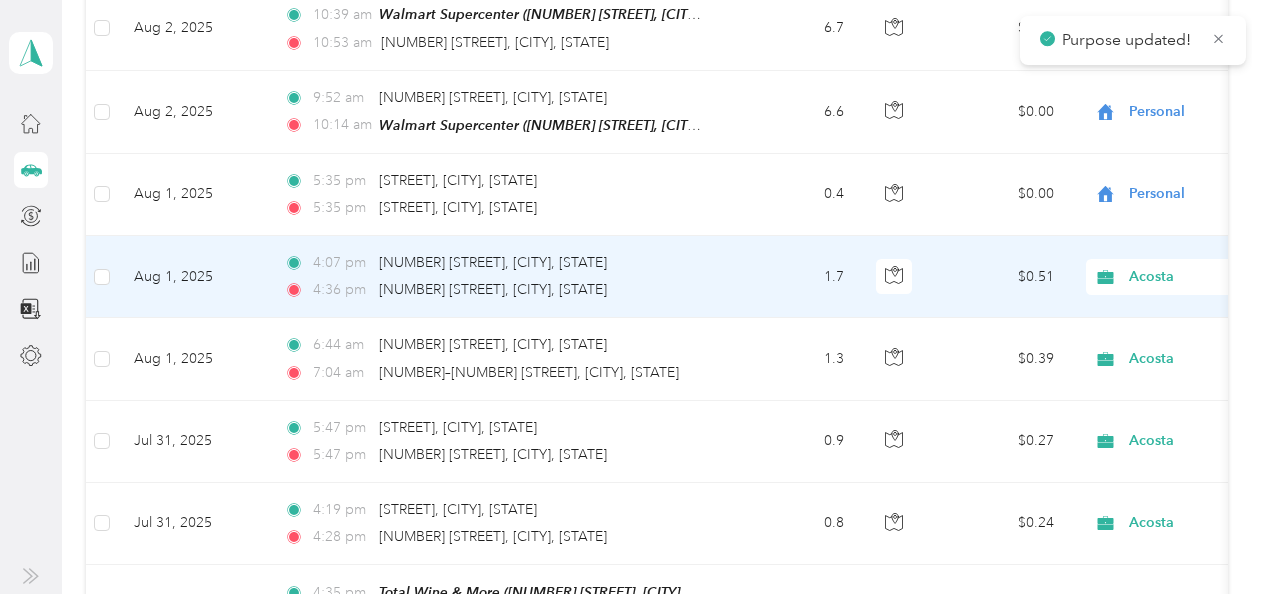 click on "Acosta" at bounding box center (1220, 277) 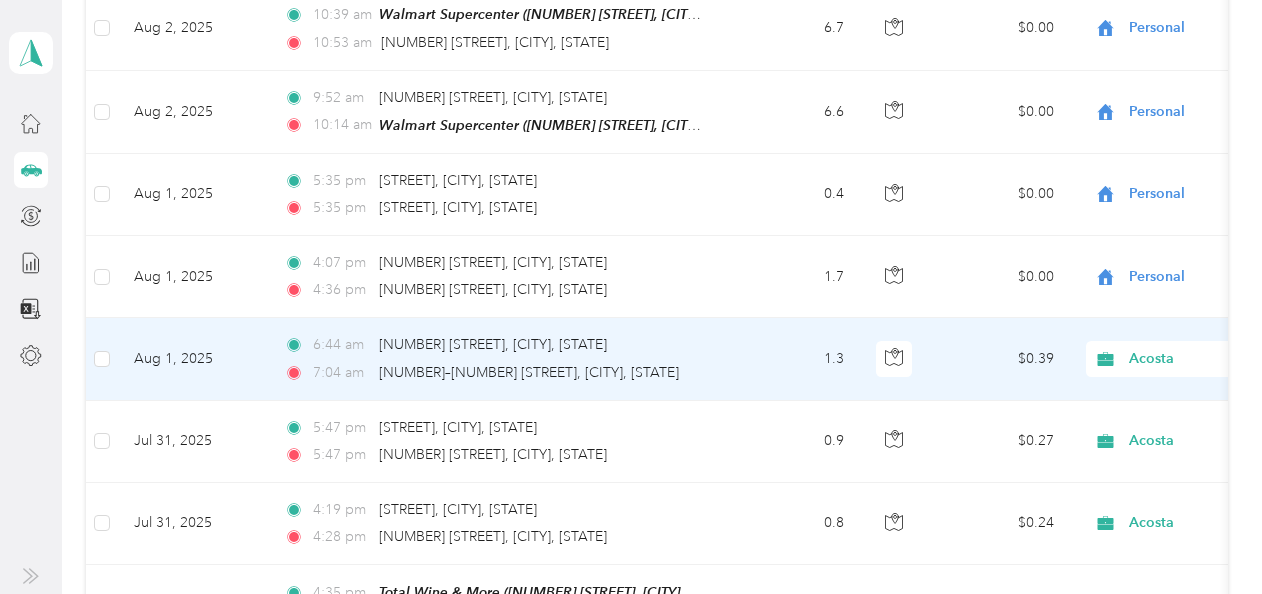 click on "Acosta" at bounding box center (1210, 359) 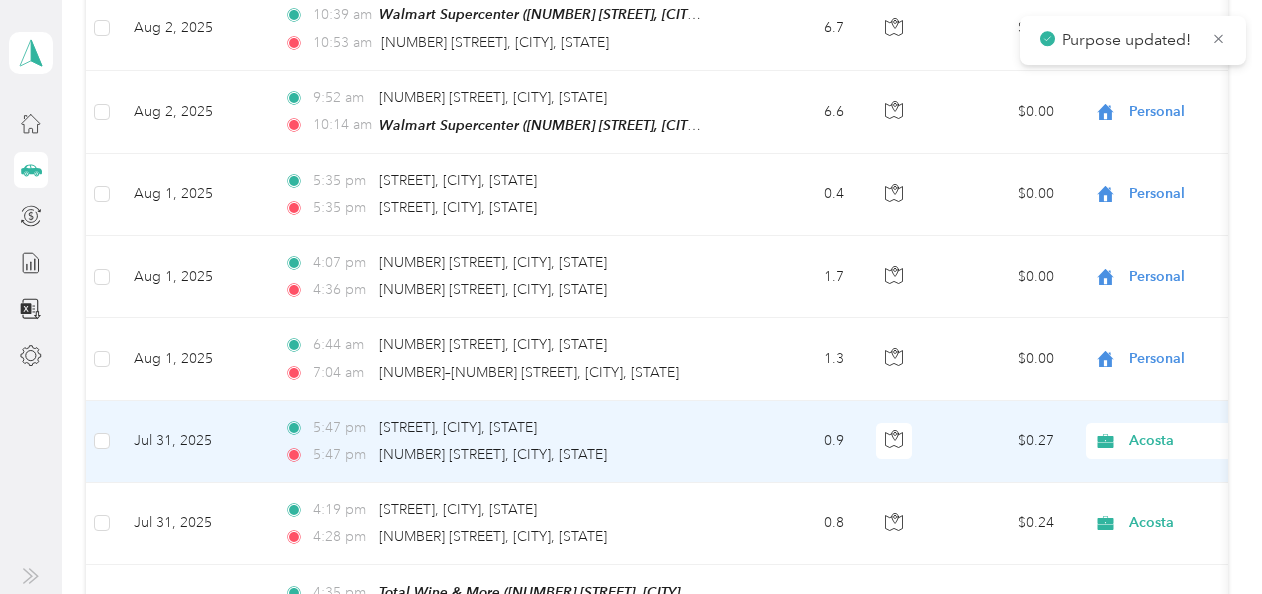 click on "Acosta" at bounding box center [1220, 441] 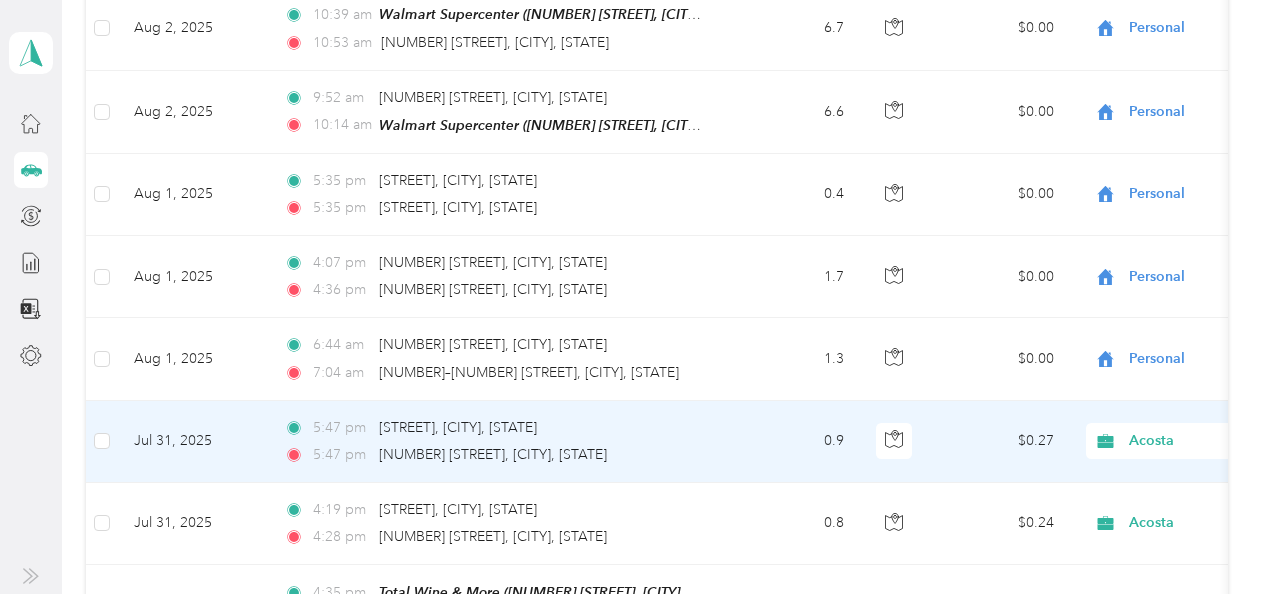 click on "Personal" at bounding box center (1156, 508) 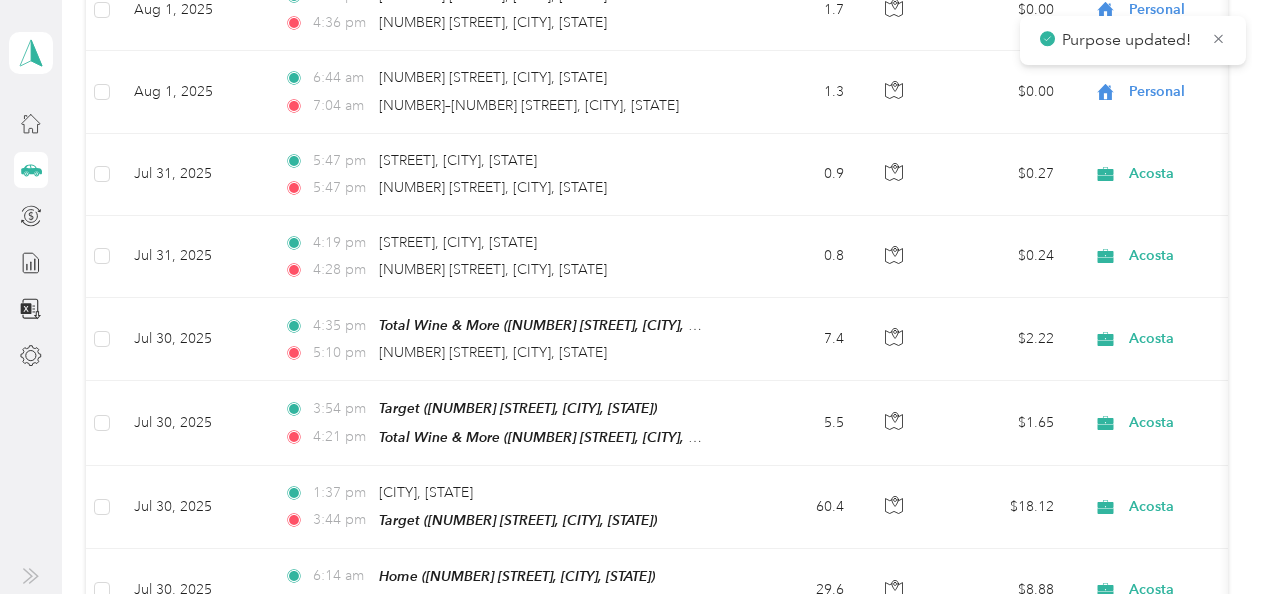 scroll, scrollTop: 702, scrollLeft: 0, axis: vertical 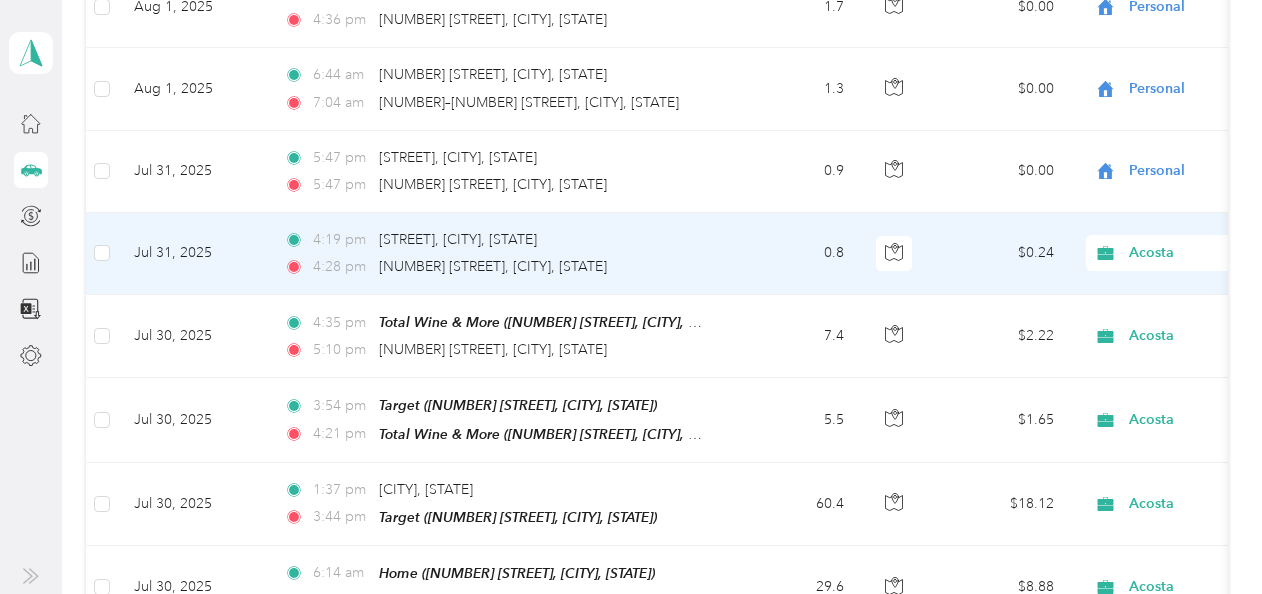click on "Acosta" at bounding box center [1220, 253] 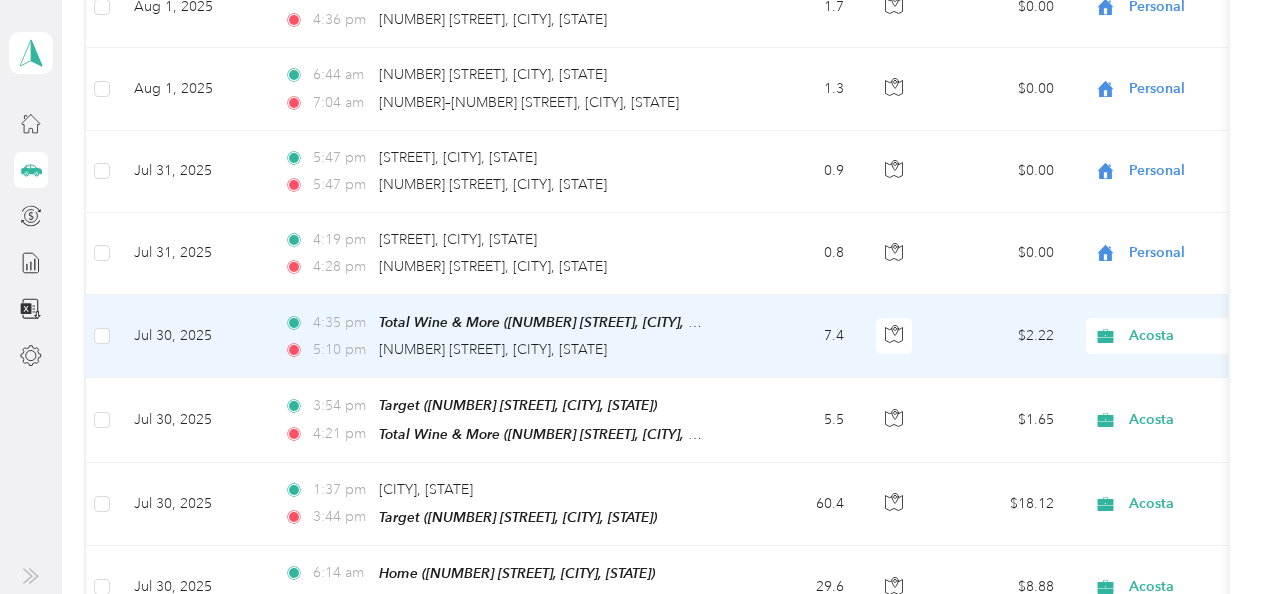 click on "Acosta" at bounding box center (1220, 336) 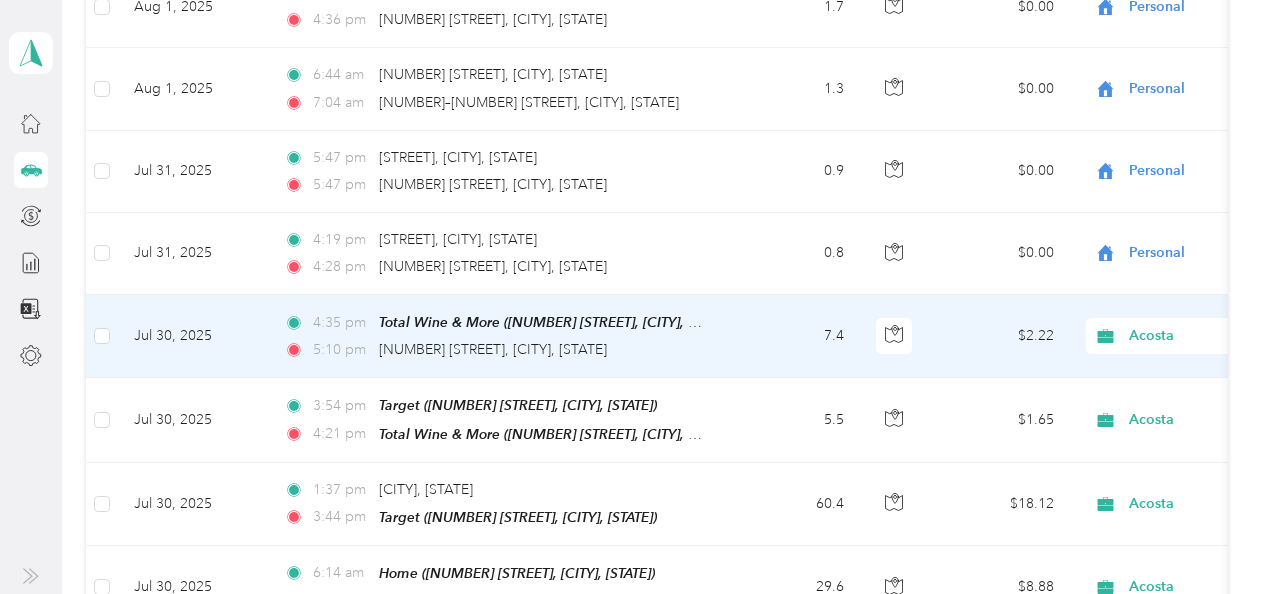 click on "Personal" at bounding box center (1156, 401) 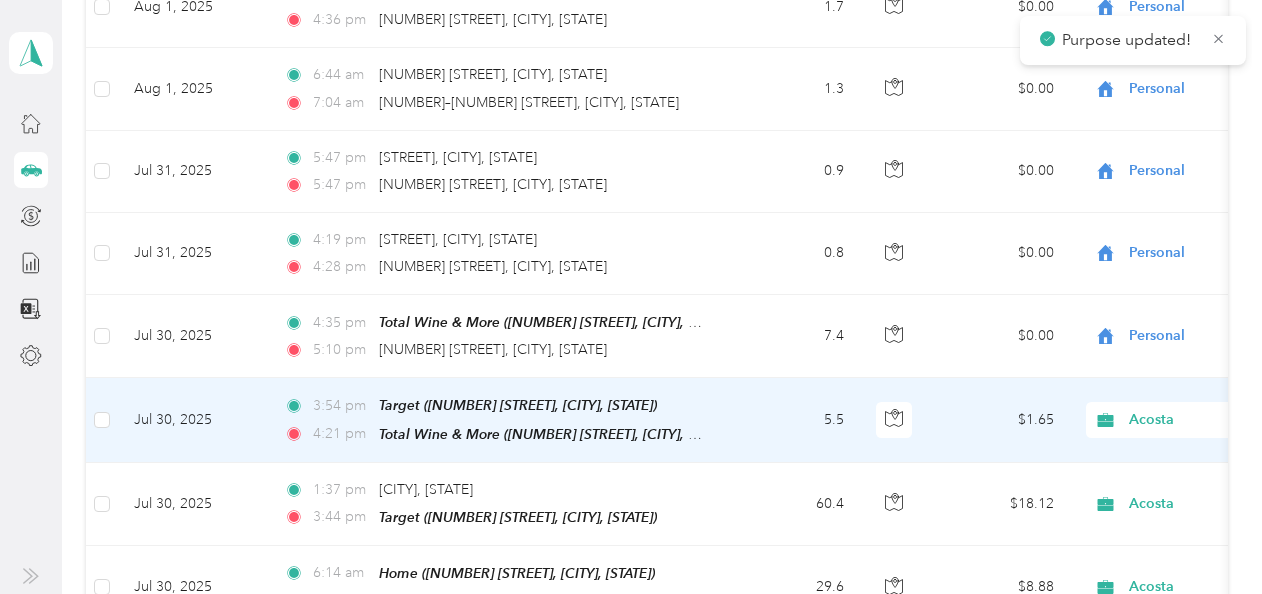 click on "Acosta" at bounding box center [1220, 420] 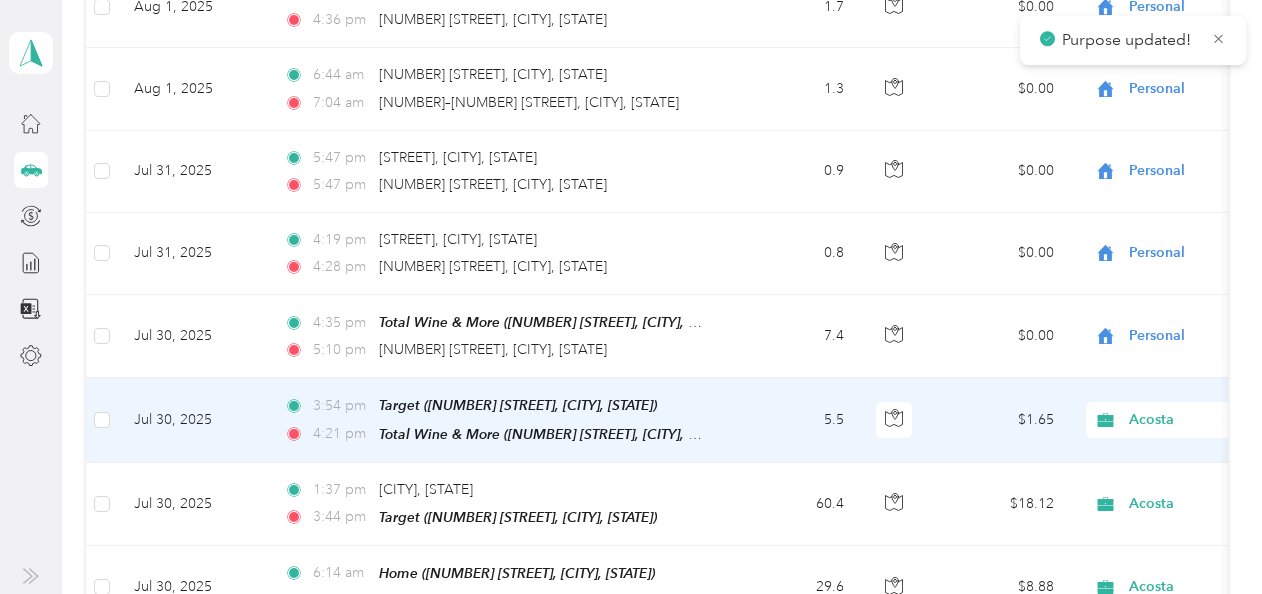 click on "Personal" at bounding box center [1156, 483] 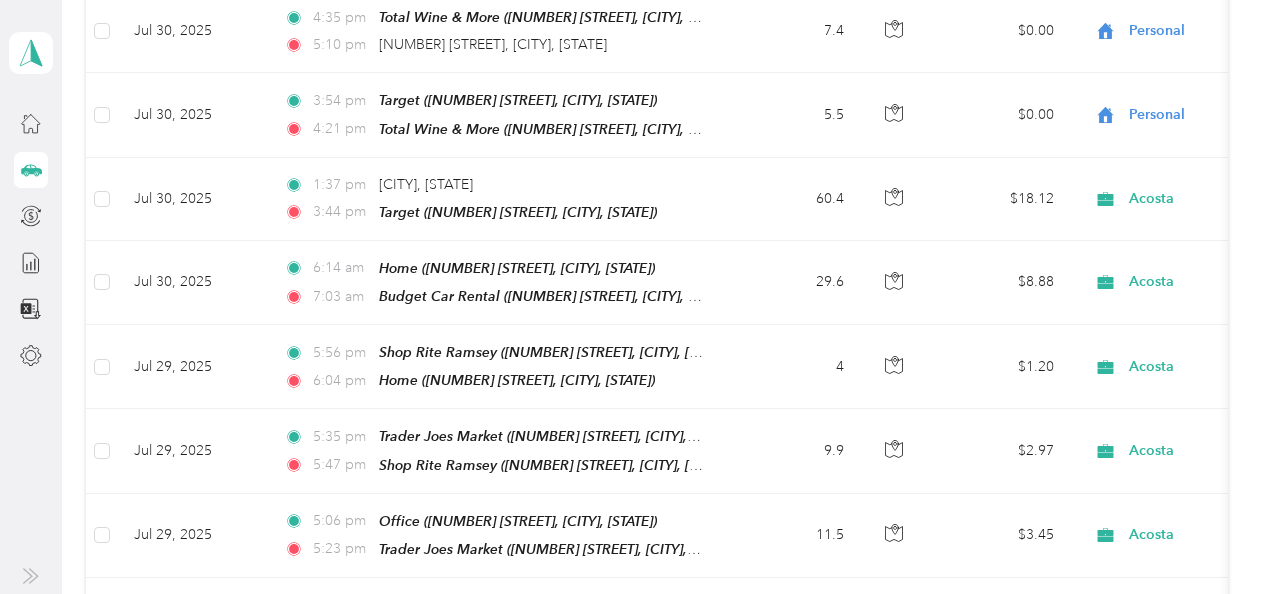 scroll, scrollTop: 1014, scrollLeft: 0, axis: vertical 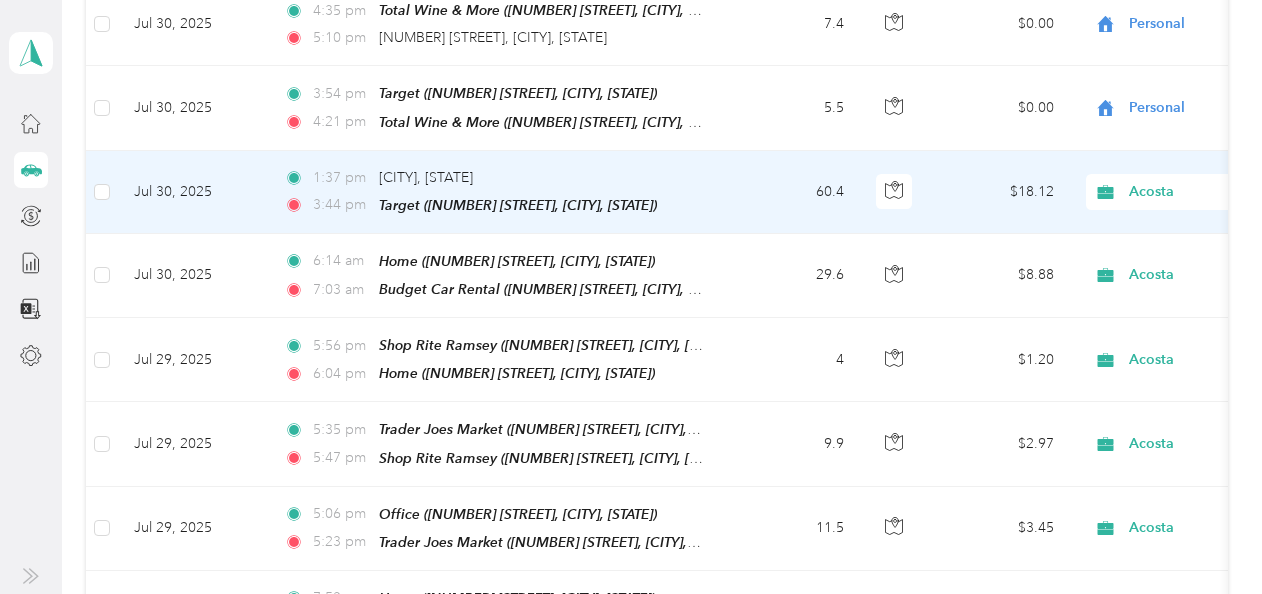 click on "Acosta" at bounding box center (1210, 192) 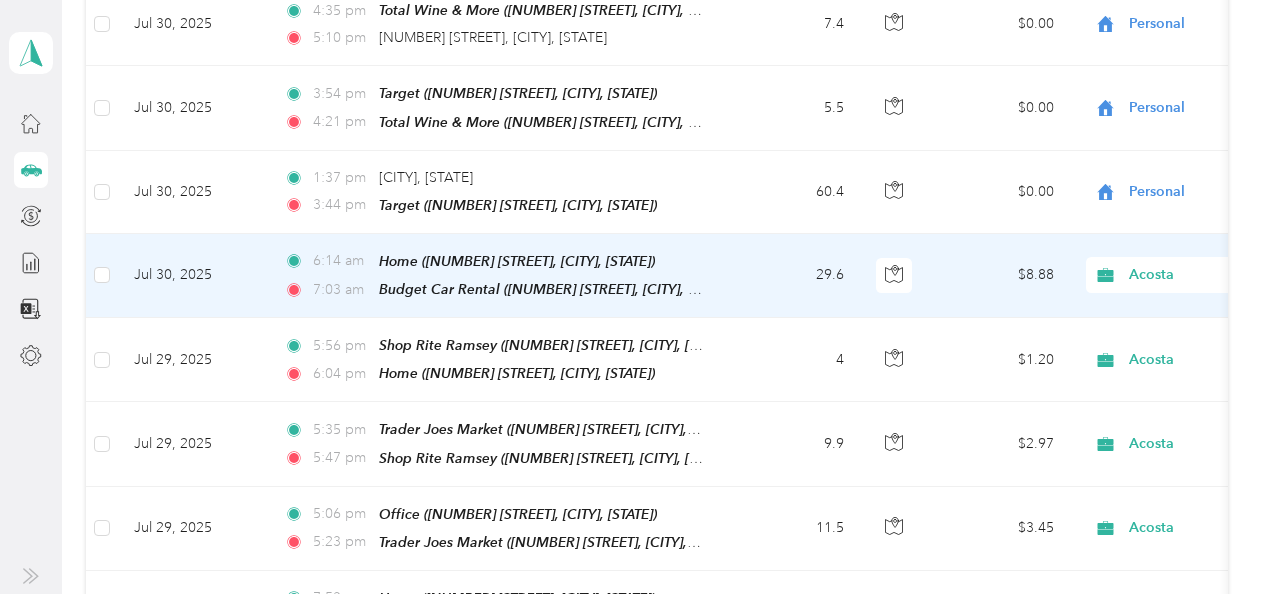 click on "Acosta" at bounding box center (1220, 275) 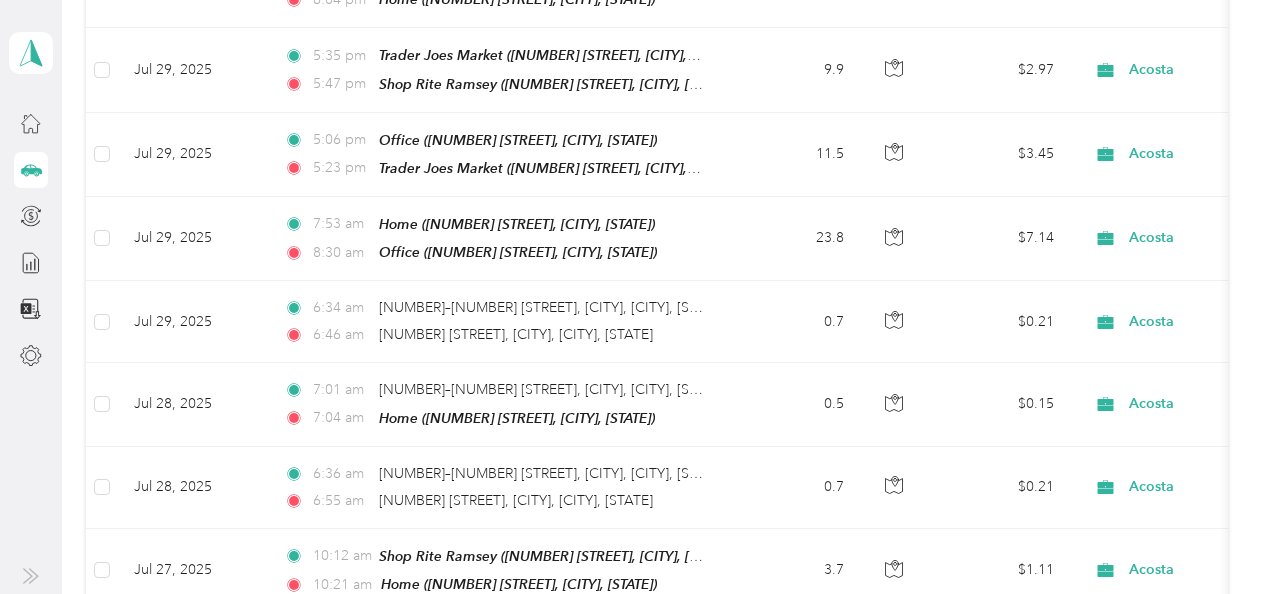 scroll, scrollTop: 1395, scrollLeft: 0, axis: vertical 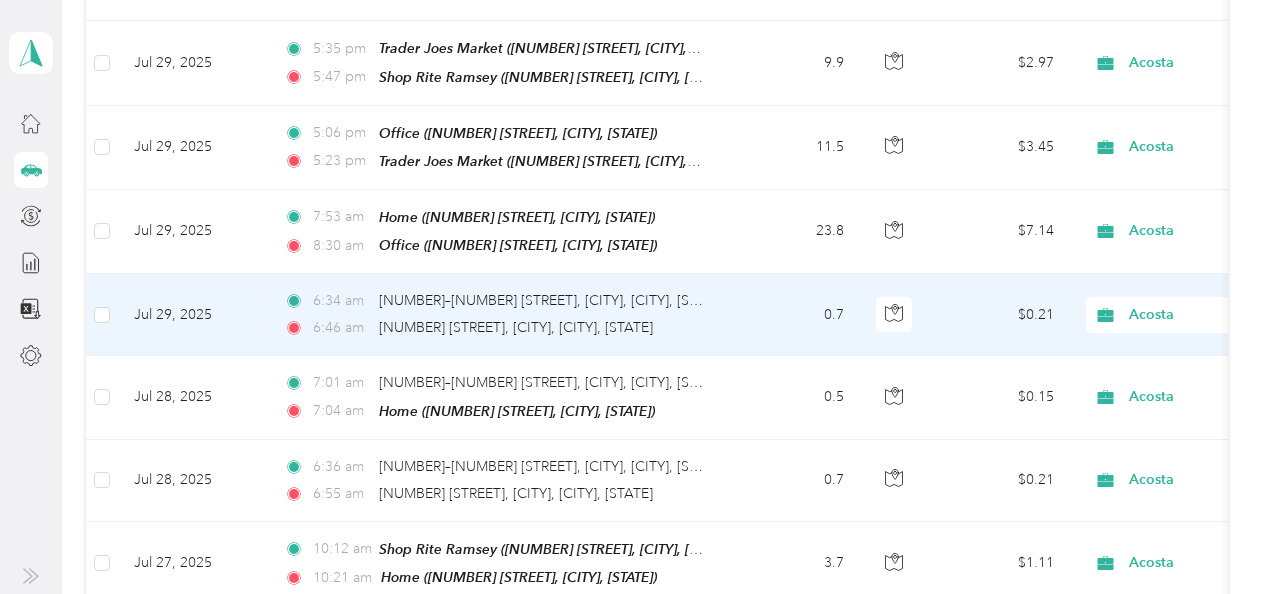 click on "Acosta" at bounding box center (1220, 315) 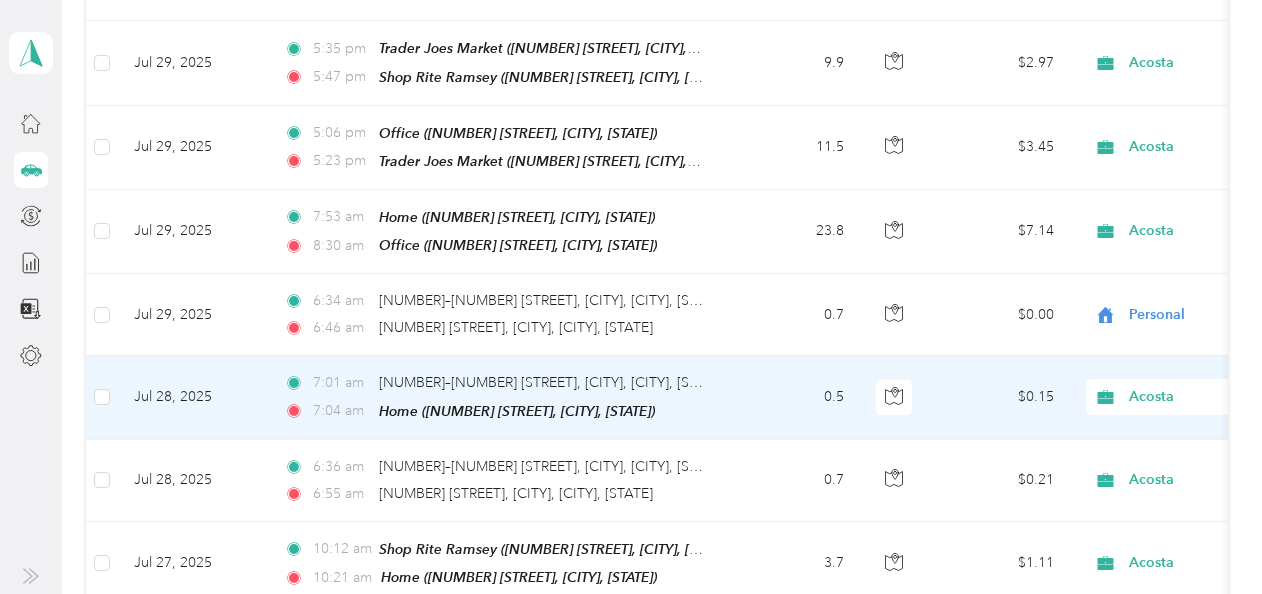 click on "Acosta" at bounding box center (1220, 397) 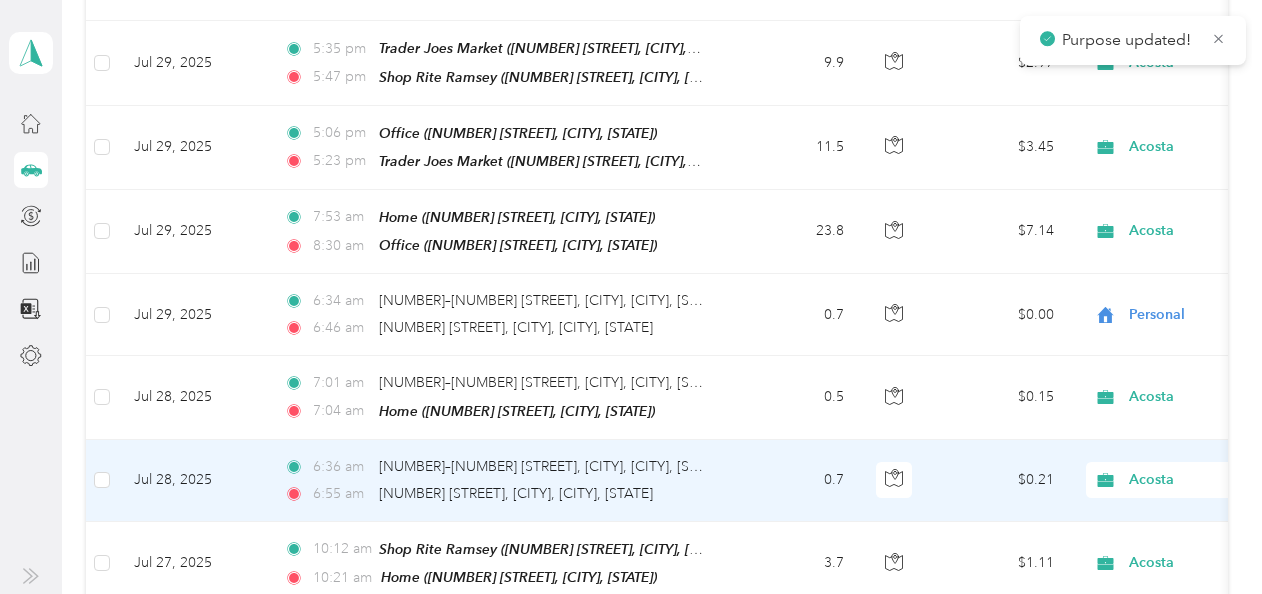 click on "Acosta" at bounding box center [1220, 480] 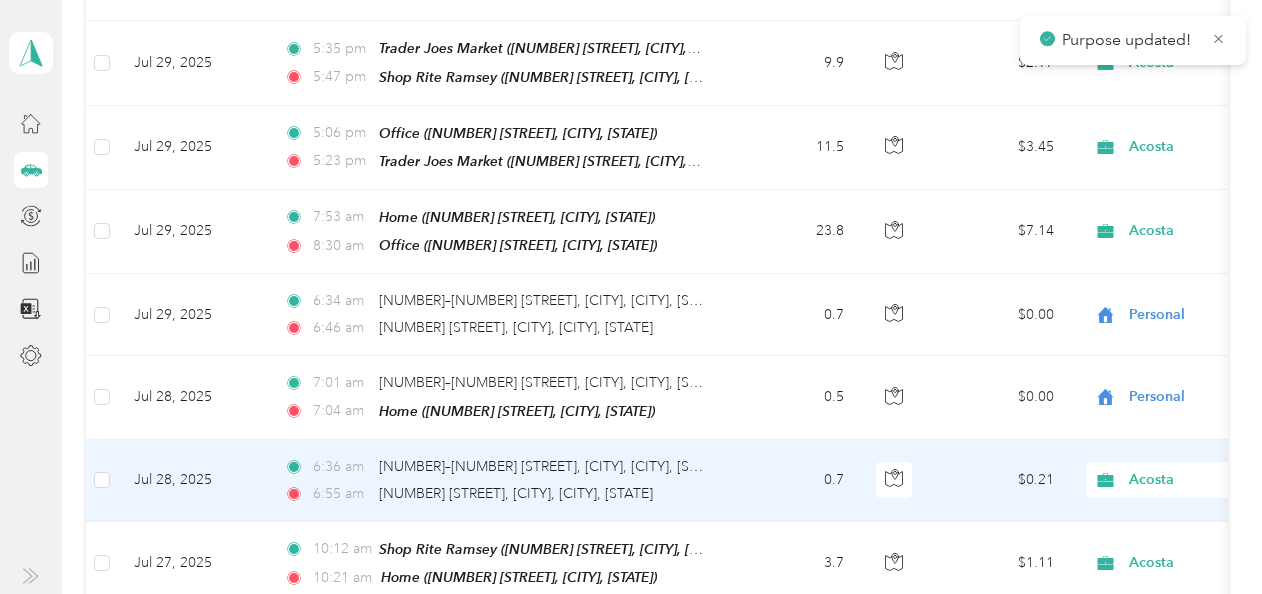 click on "Personal" at bounding box center [1156, 528] 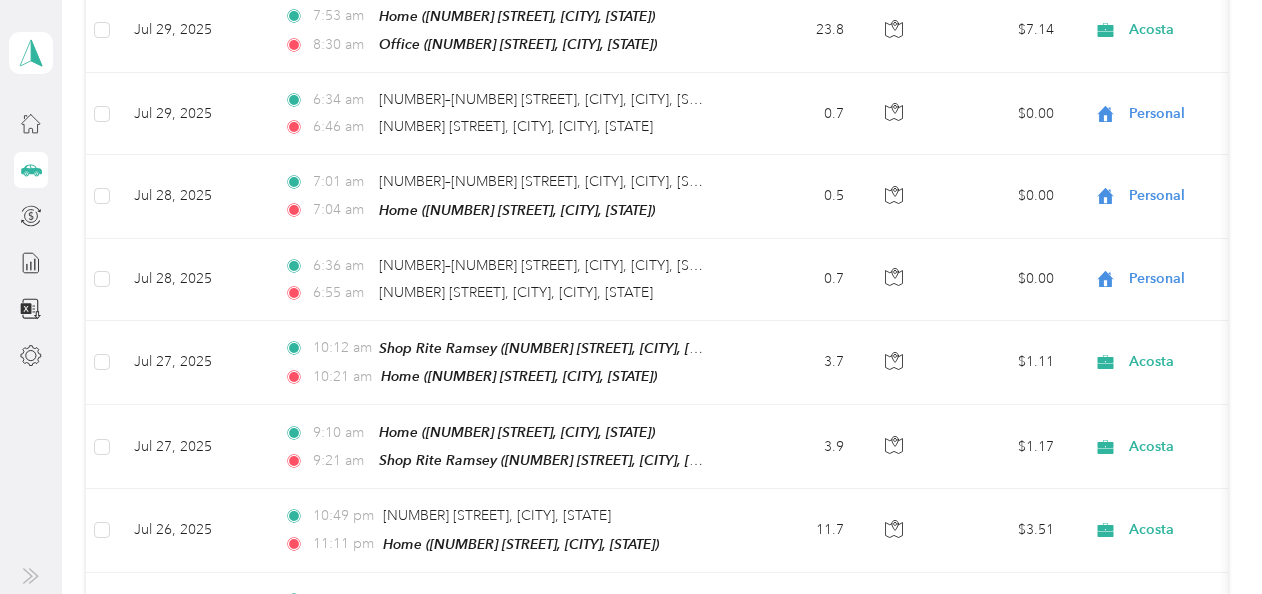 scroll, scrollTop: 1603, scrollLeft: 0, axis: vertical 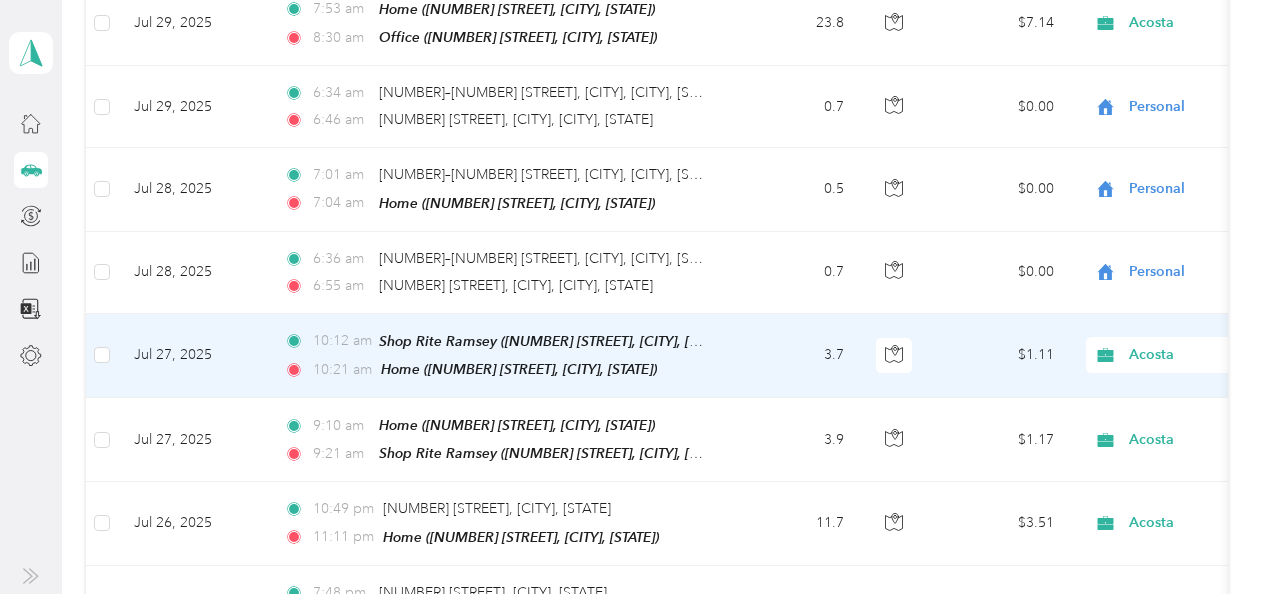 click on "Acosta" at bounding box center [1220, 355] 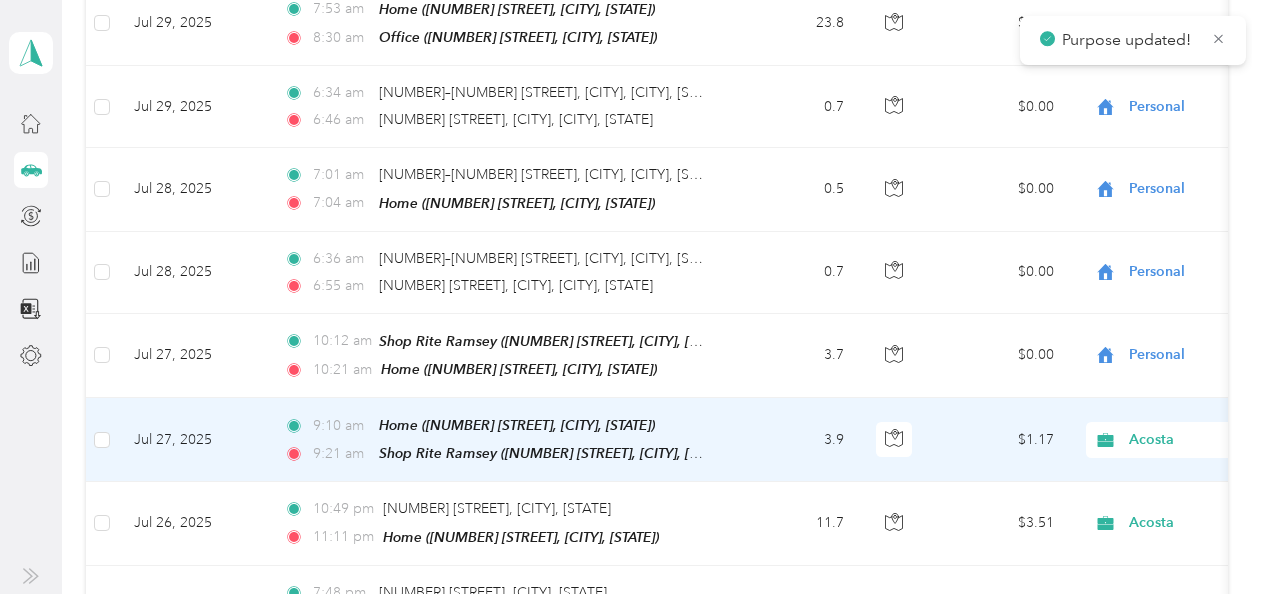 click on "Acosta" at bounding box center (1220, 440) 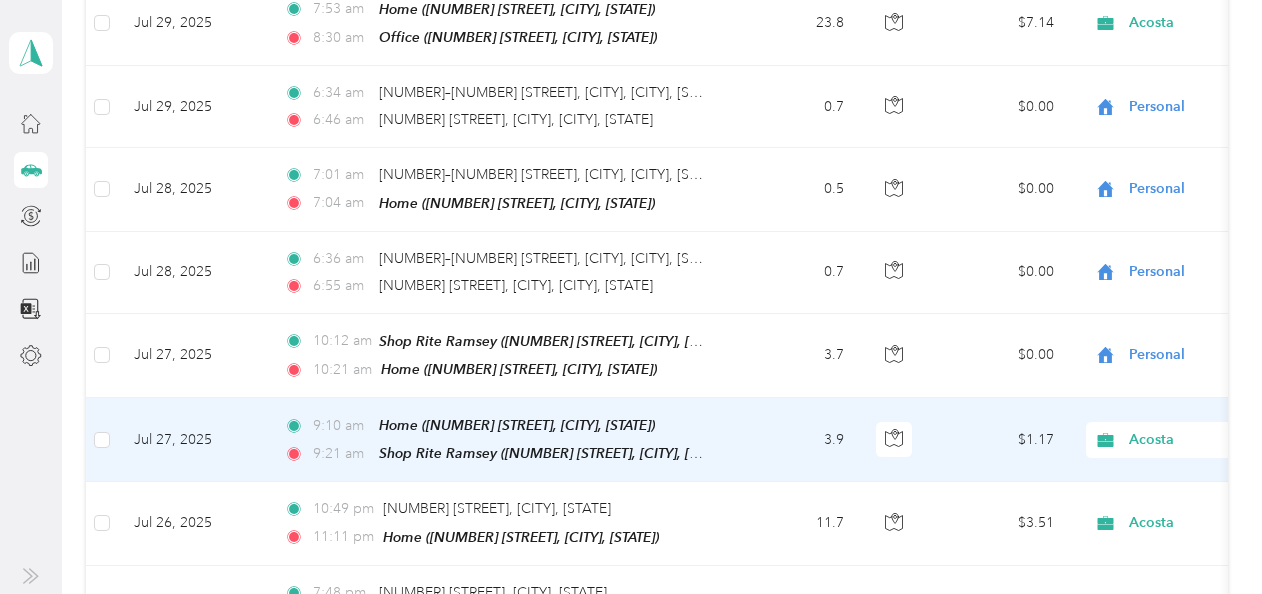 click on "Personal" at bounding box center [1156, 484] 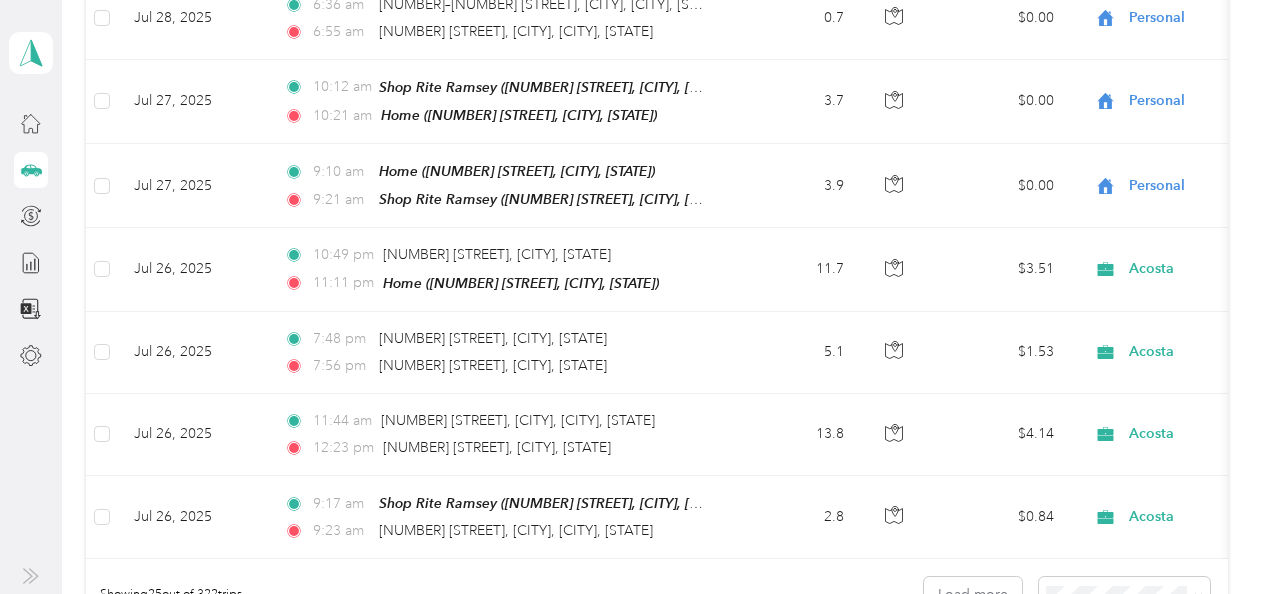 scroll, scrollTop: 1884, scrollLeft: 0, axis: vertical 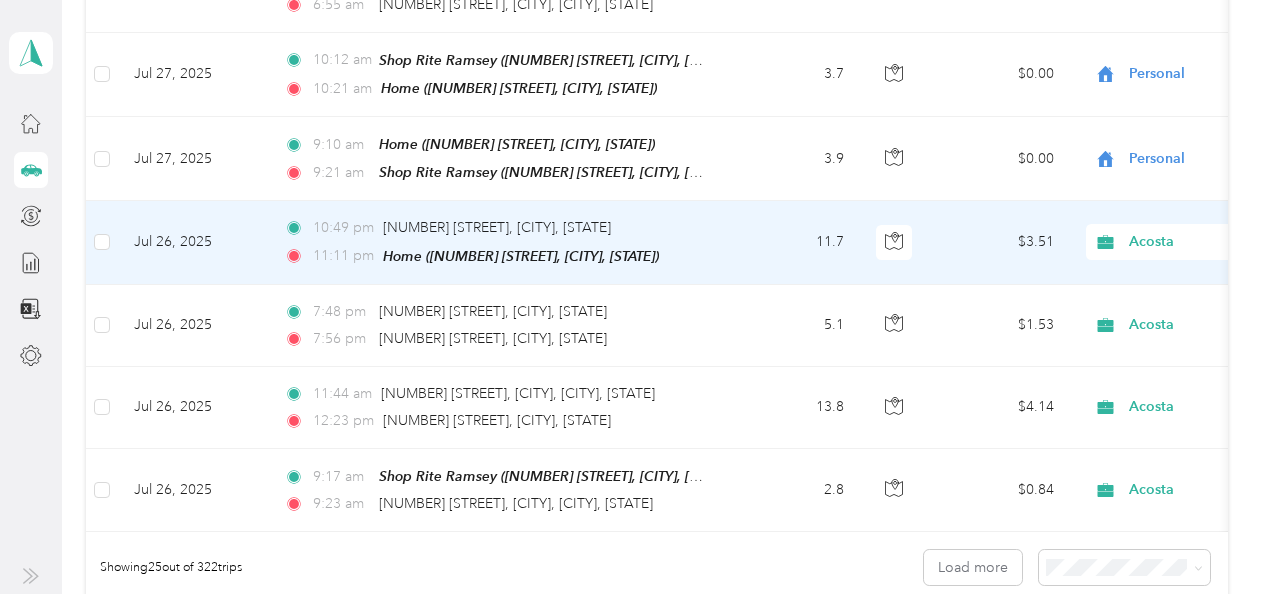click on "Acosta" at bounding box center [1220, 242] 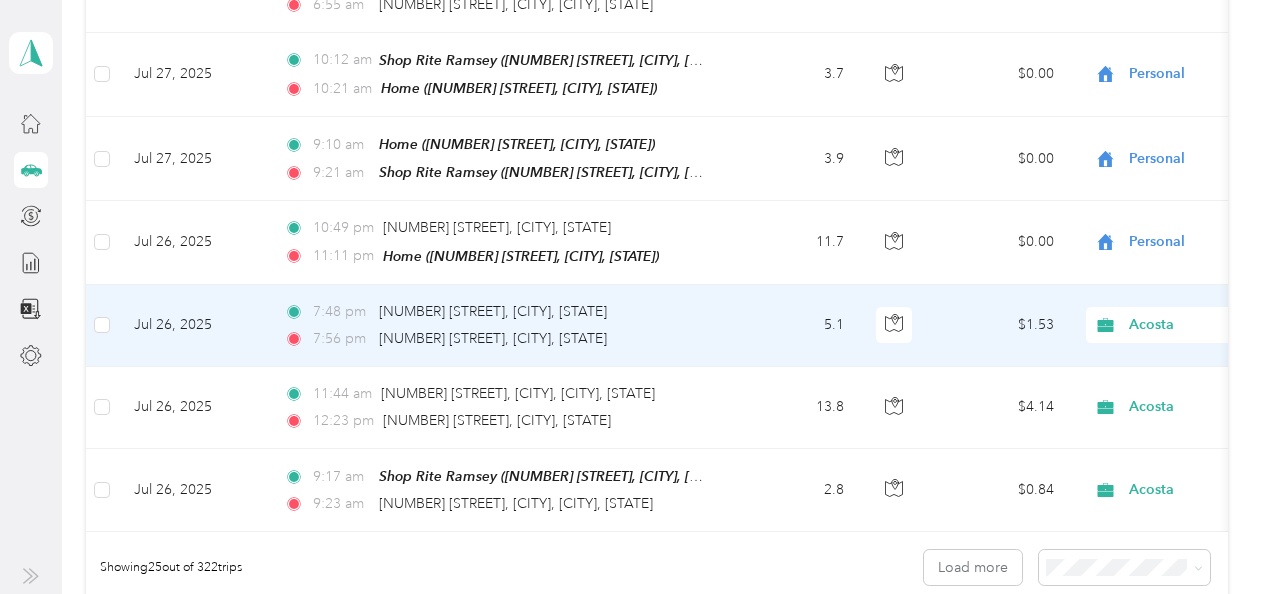 click on "Acosta" at bounding box center [1220, 325] 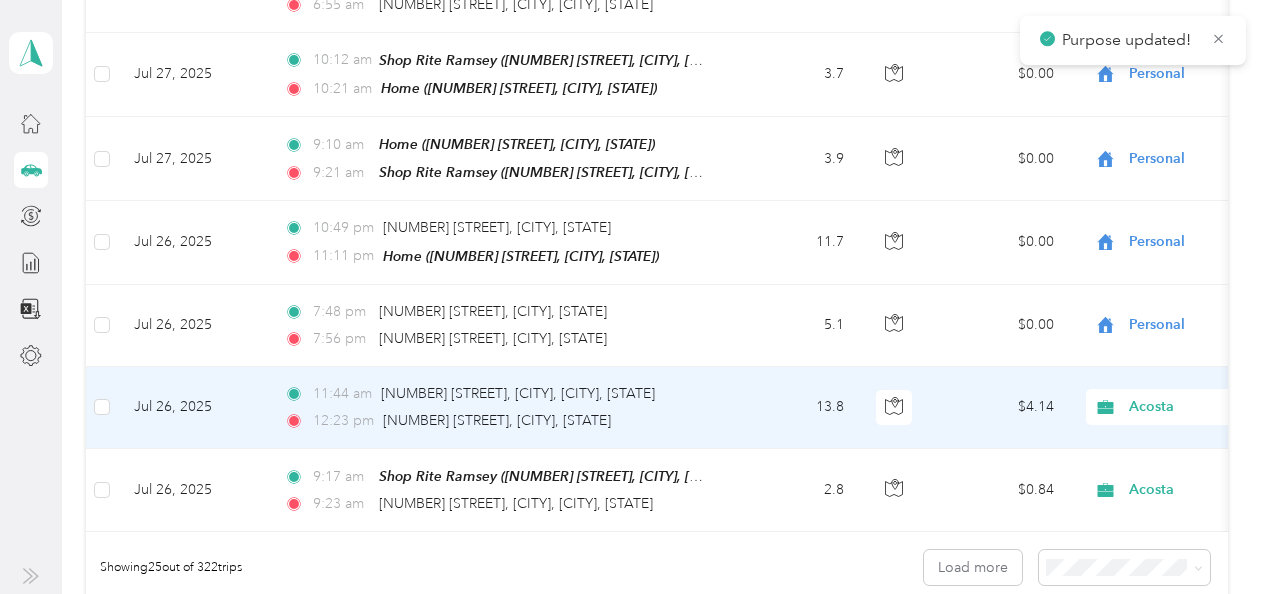 click on "Acosta" at bounding box center [1220, 407] 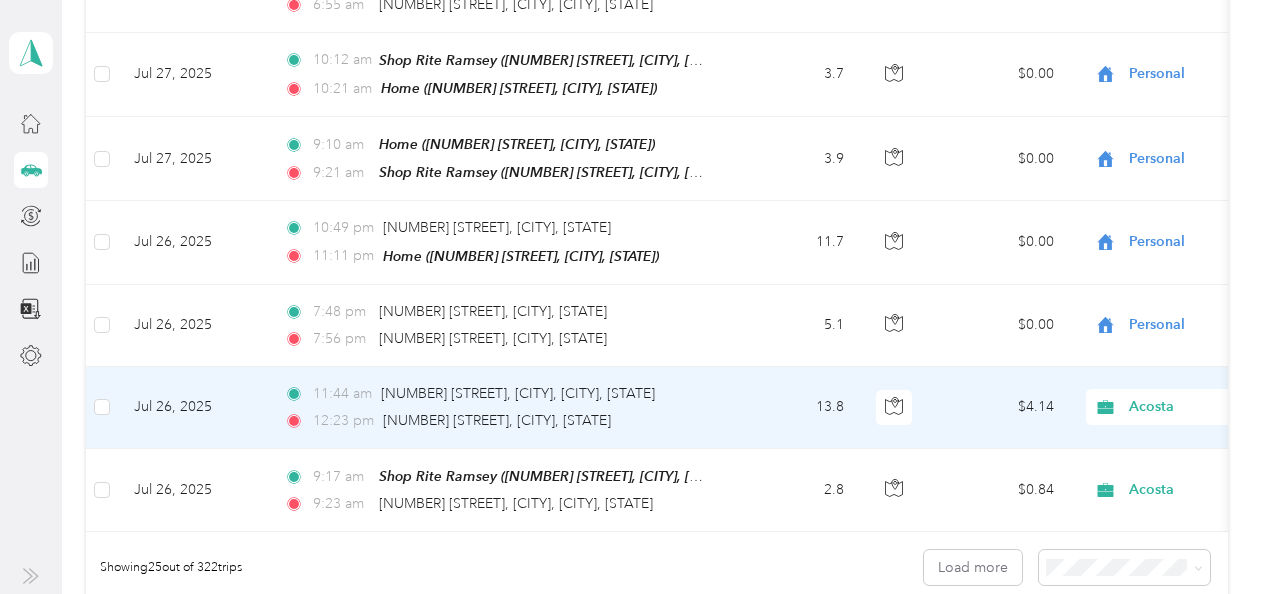 click on "Personal" at bounding box center [1138, 449] 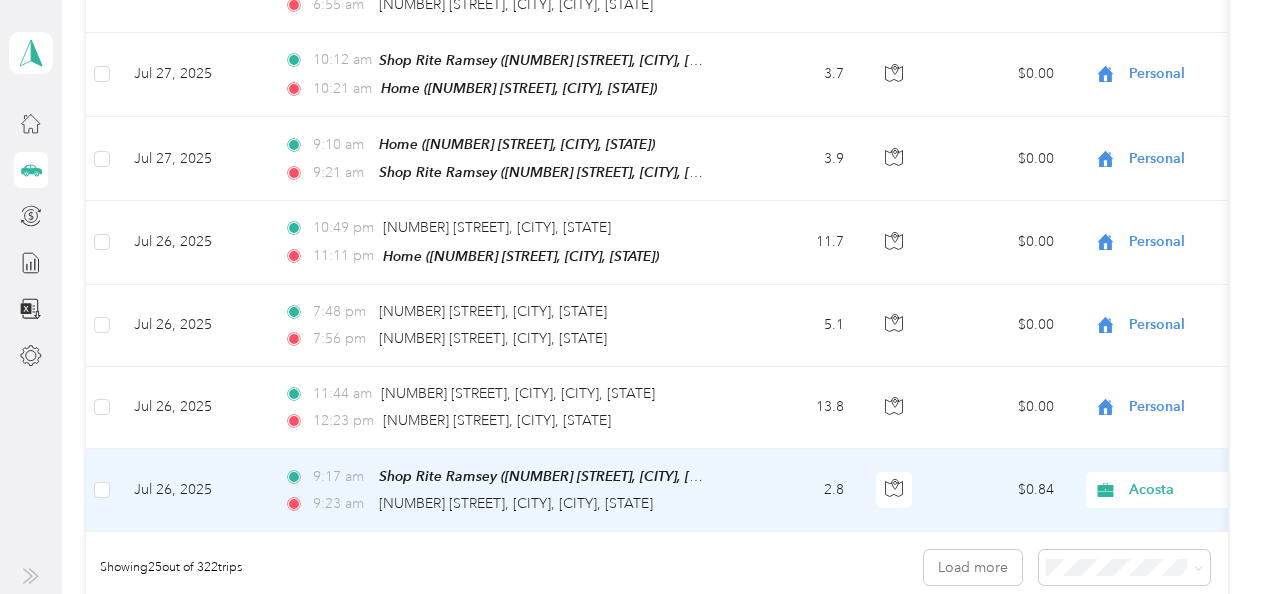 click on "Acosta" at bounding box center (1220, 490) 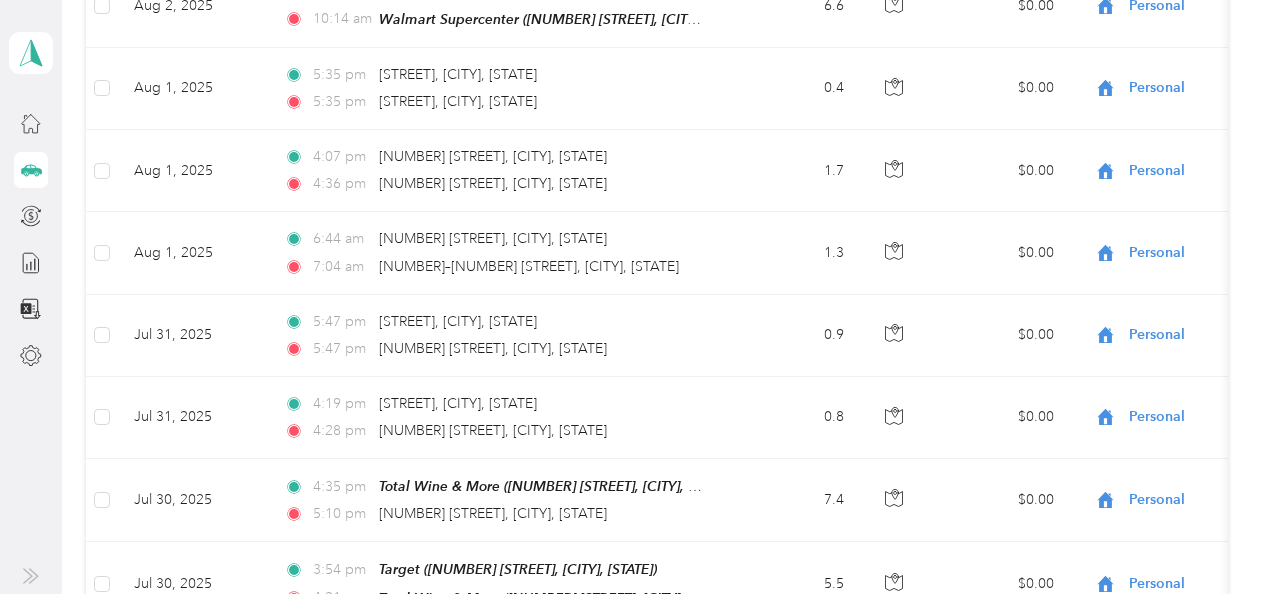 scroll, scrollTop: 0, scrollLeft: 0, axis: both 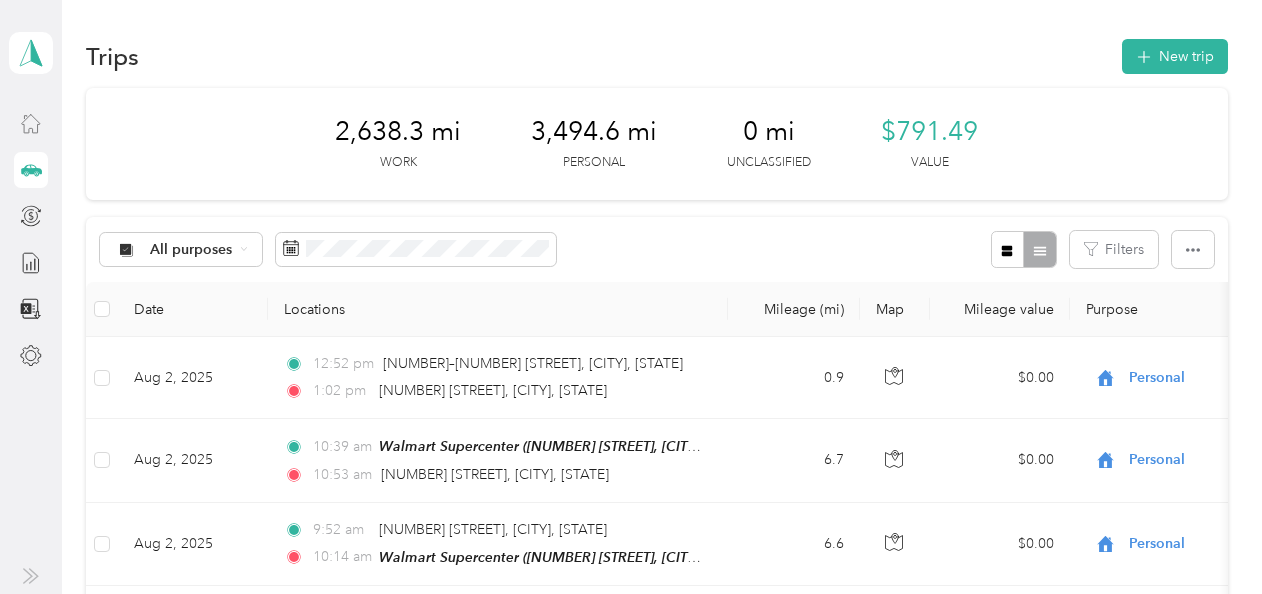 click 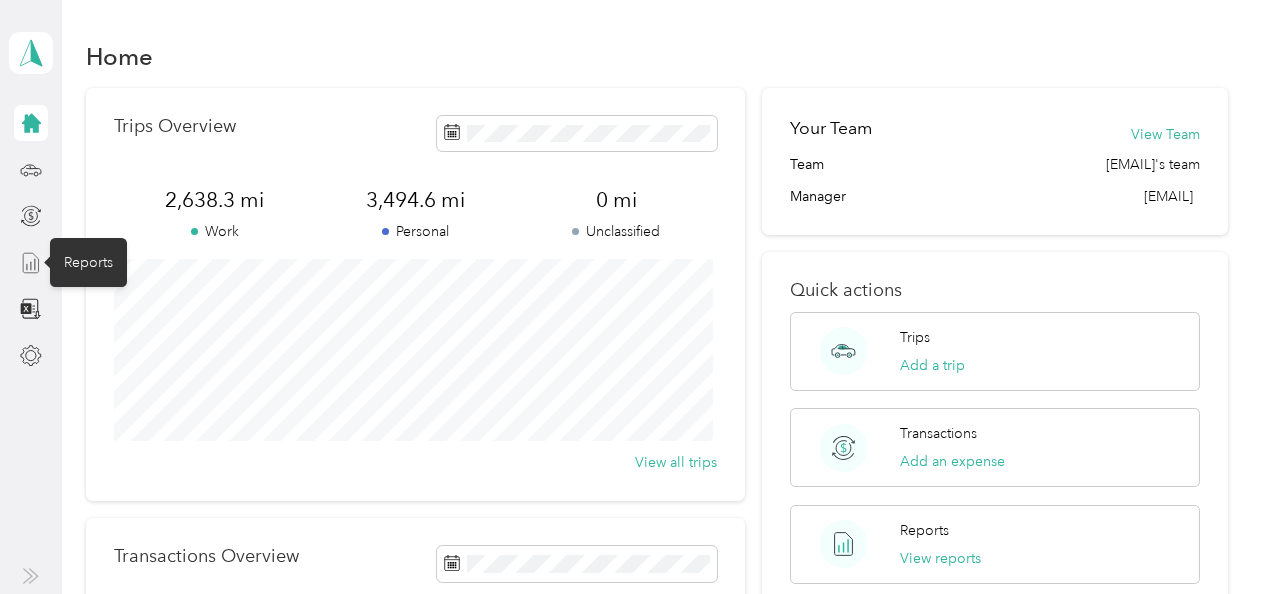 click 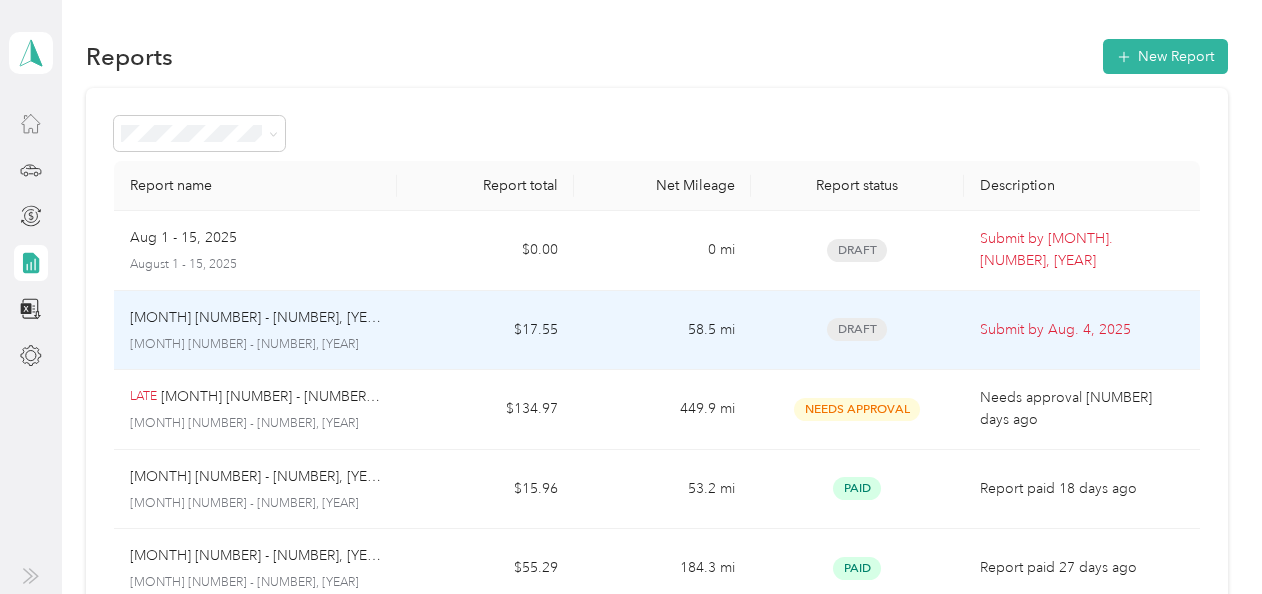 click on "Submit  by   [MONTH]. [NUMBER], [YEAR]" at bounding box center (1082, 330) 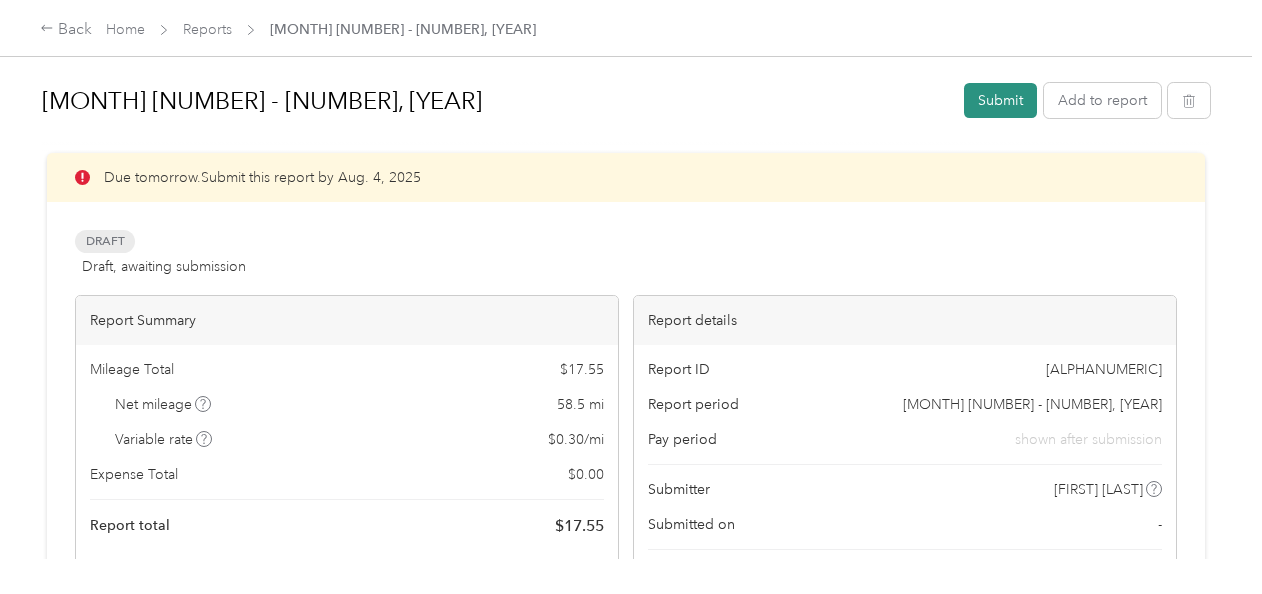 click on "Submit" at bounding box center (1000, 100) 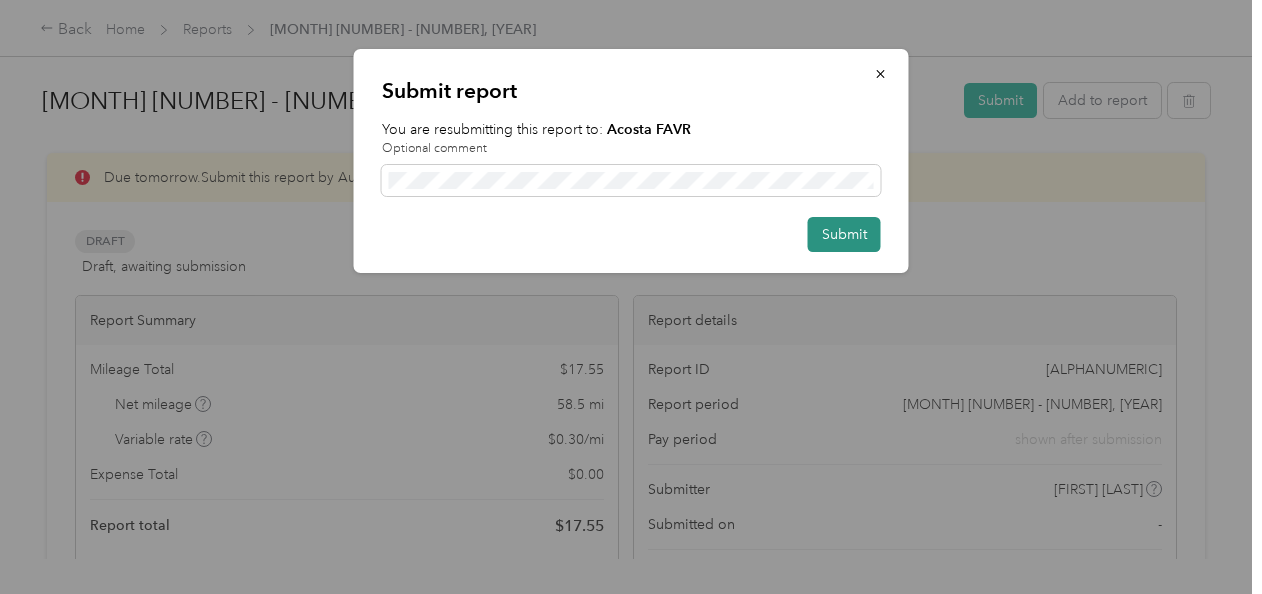 click on "Submit" at bounding box center [844, 234] 